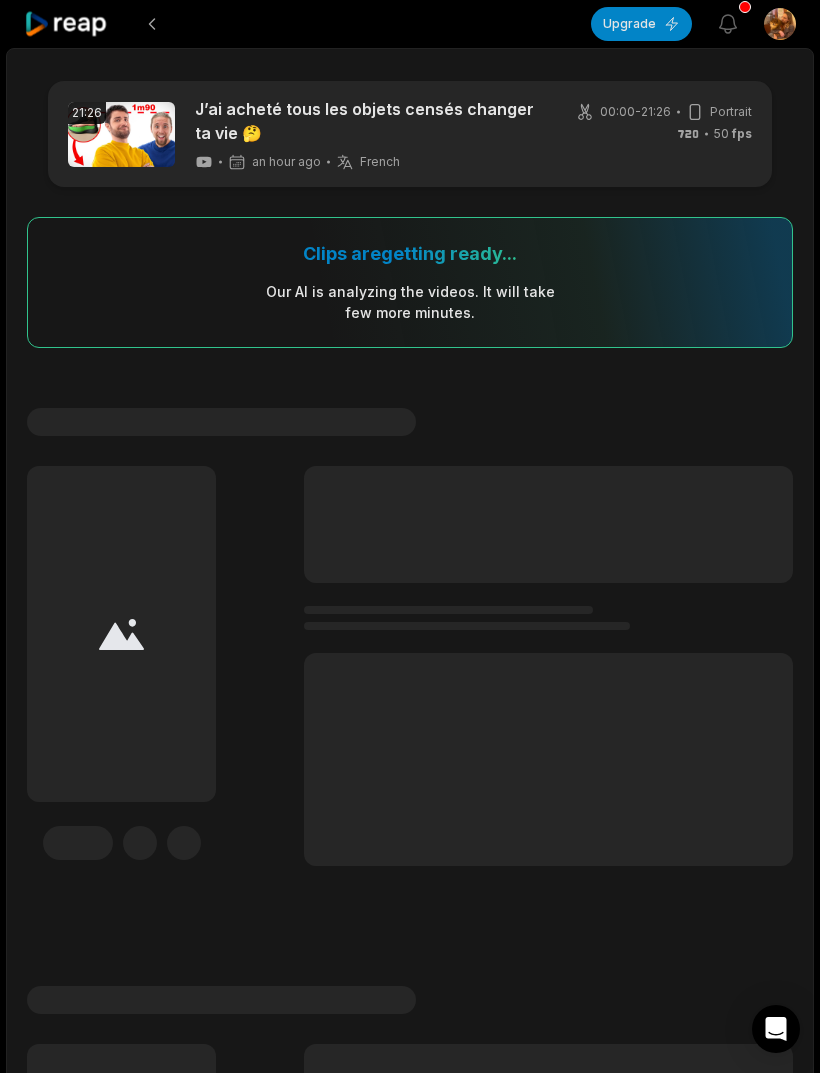 scroll, scrollTop: 0, scrollLeft: 0, axis: both 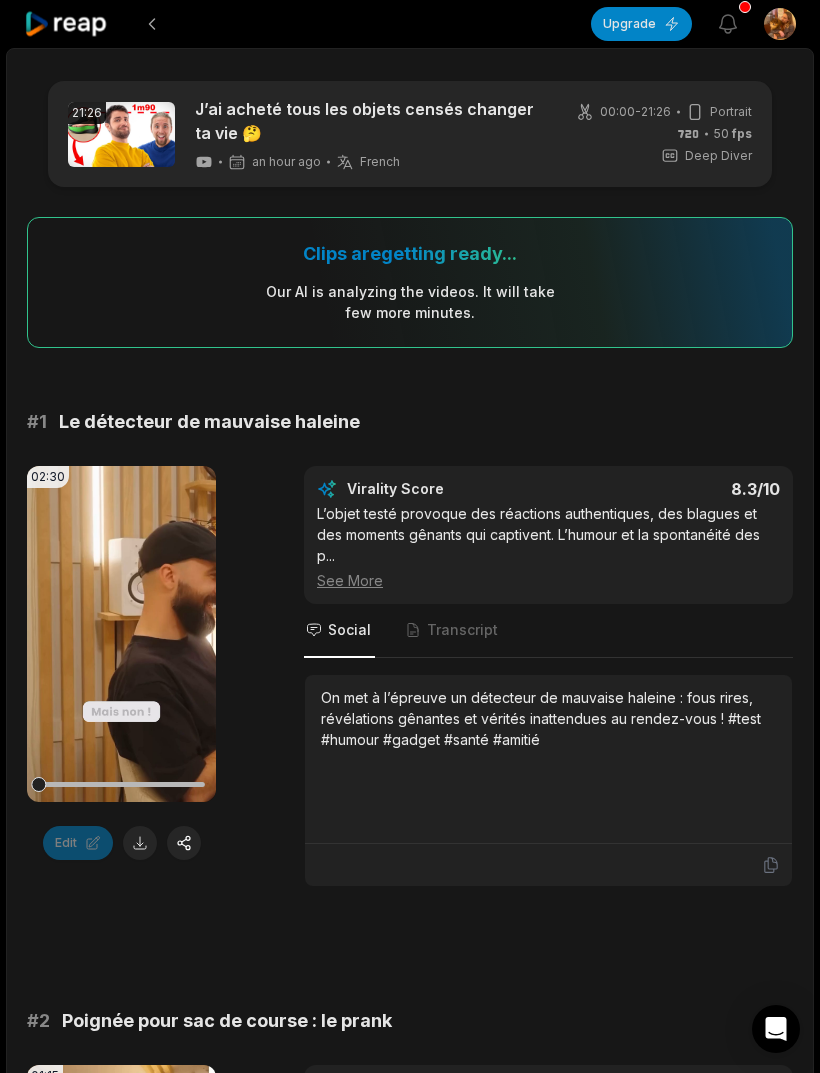 click at bounding box center (140, 843) 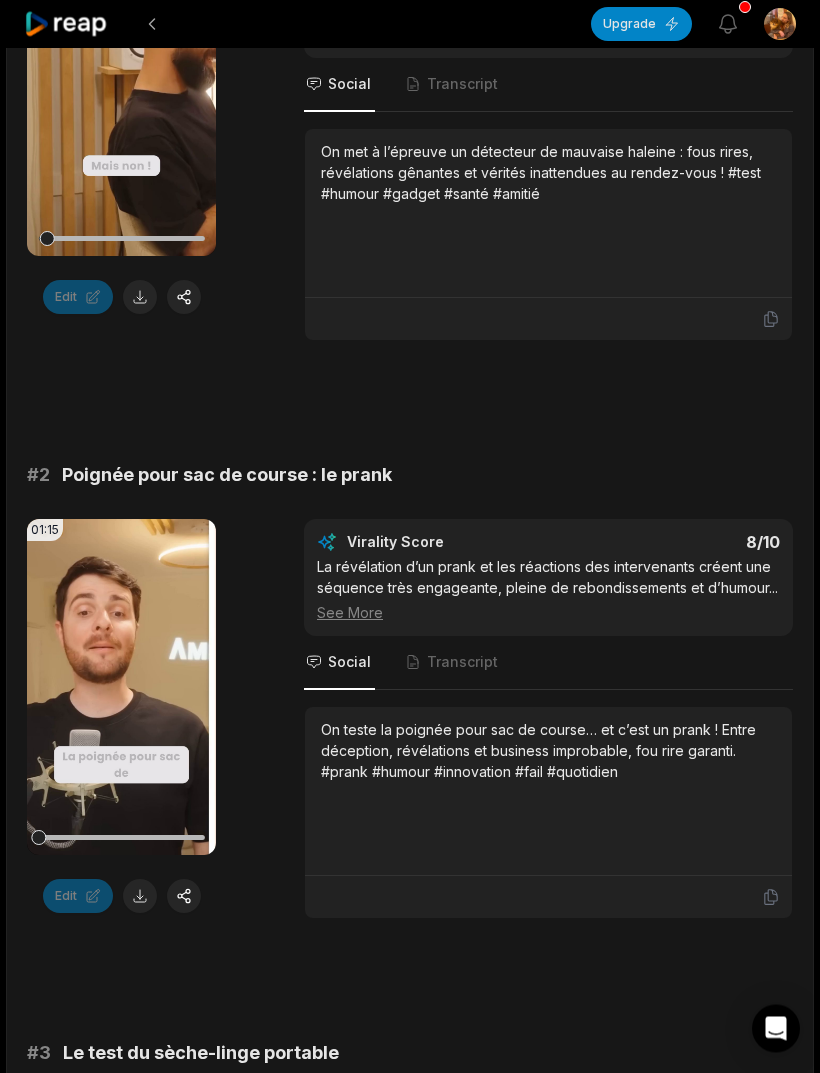 scroll, scrollTop: 546, scrollLeft: 0, axis: vertical 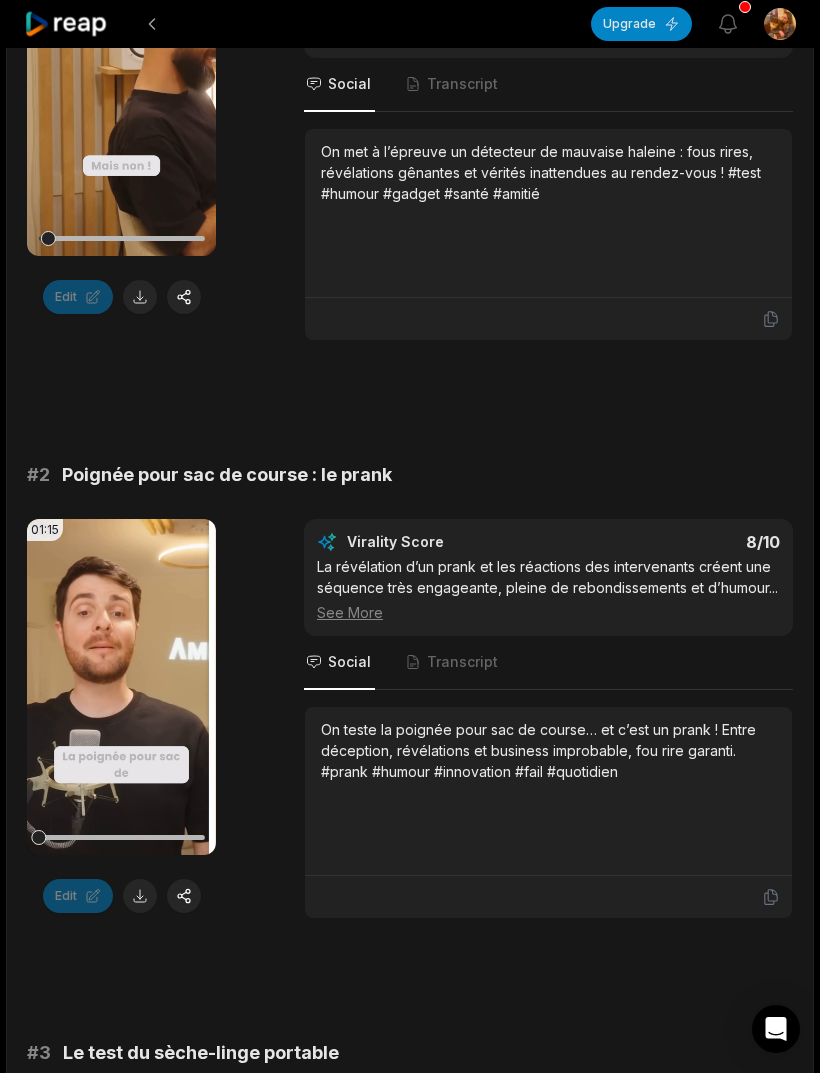 click at bounding box center (140, 896) 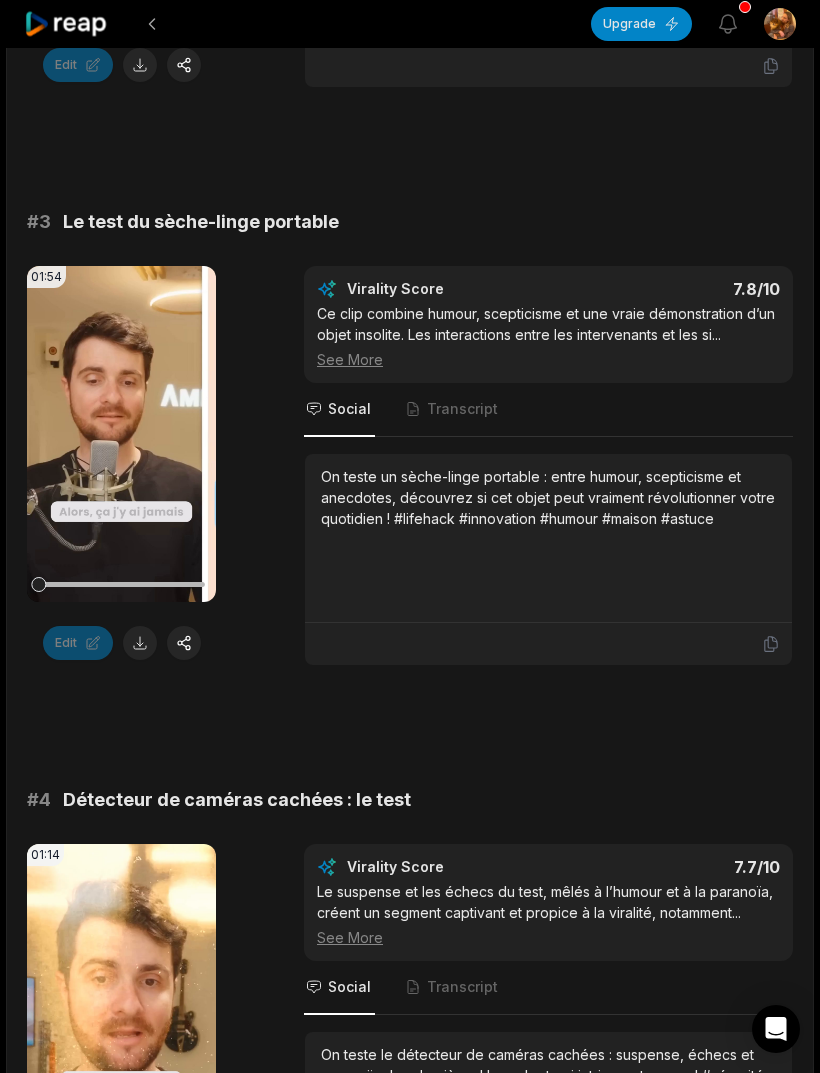scroll, scrollTop: 1378, scrollLeft: 0, axis: vertical 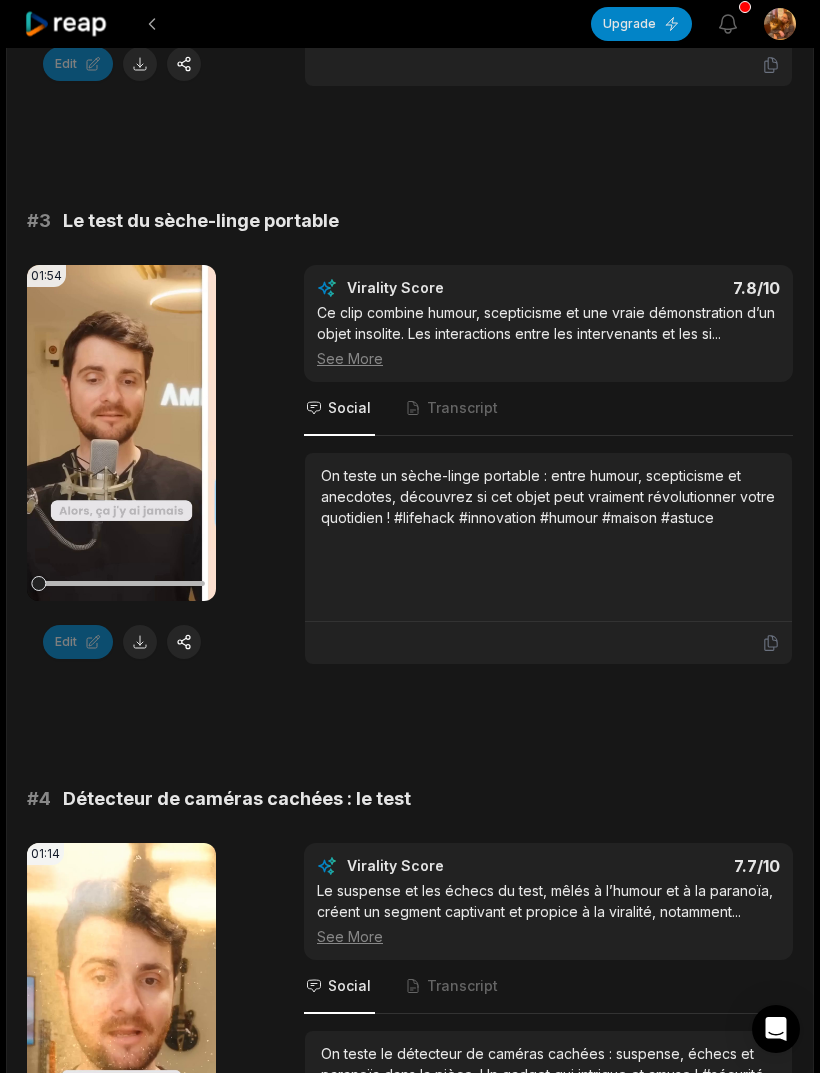 click at bounding box center (140, 642) 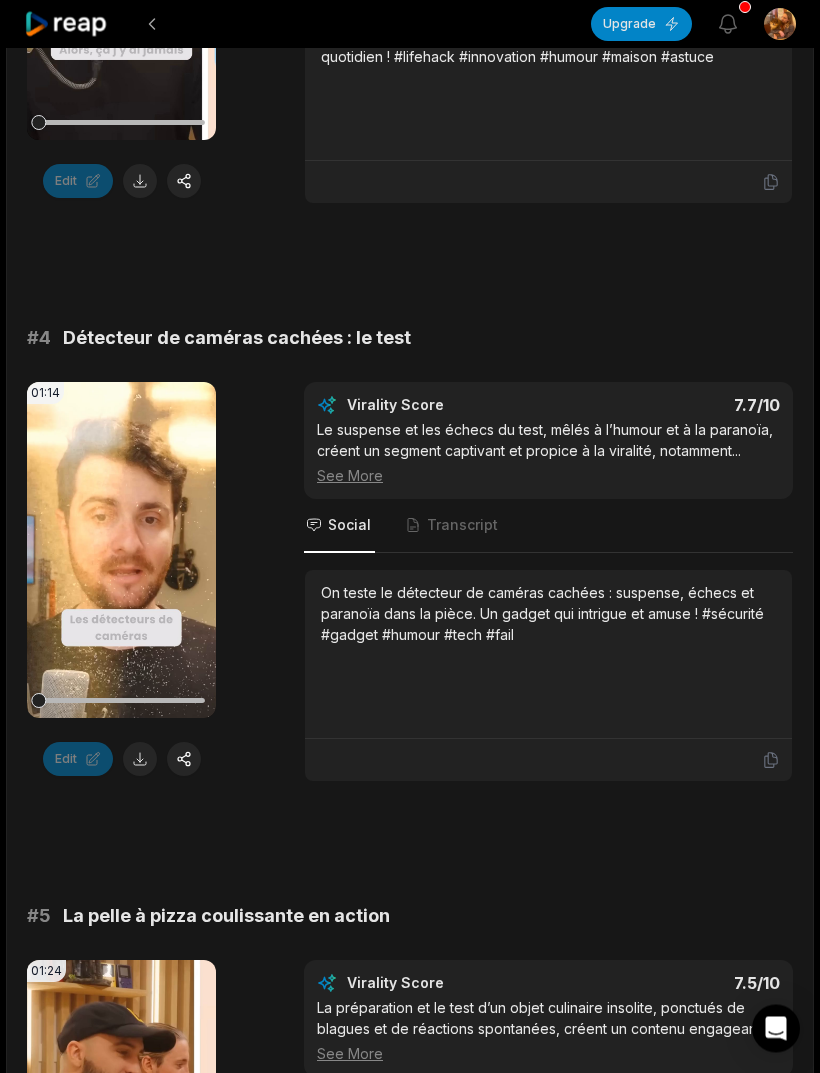 scroll, scrollTop: 1839, scrollLeft: 0, axis: vertical 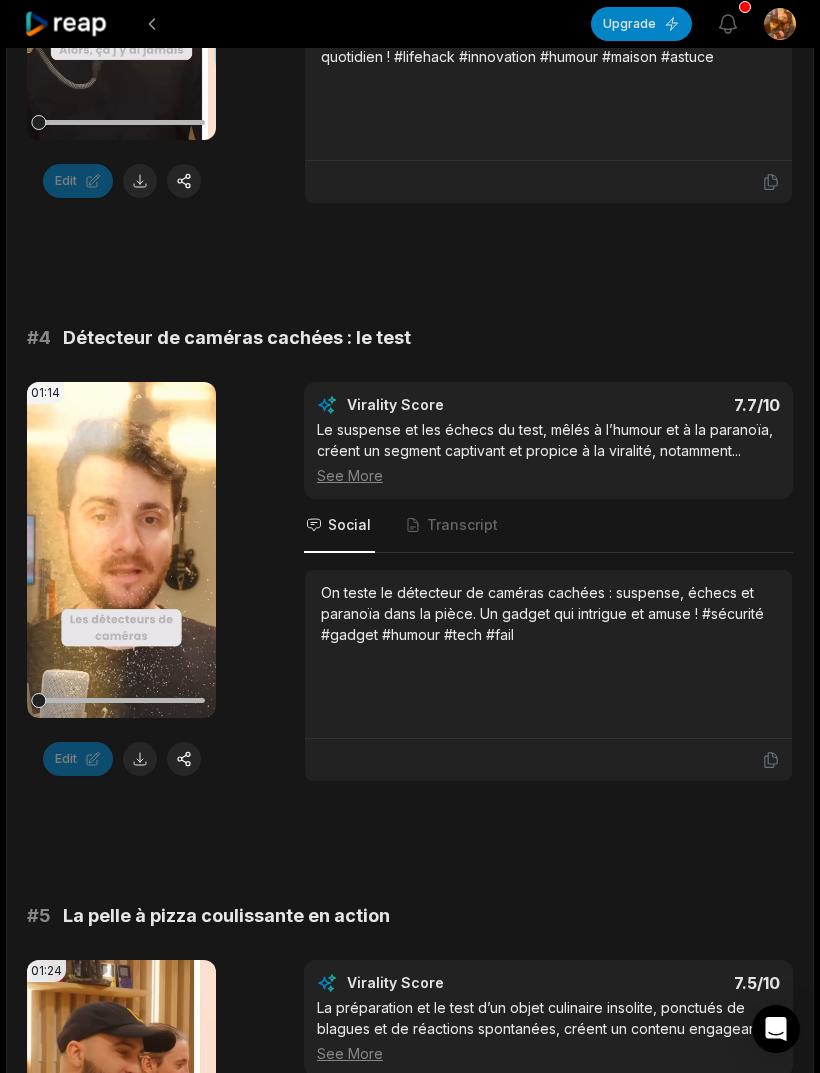 click at bounding box center (140, 759) 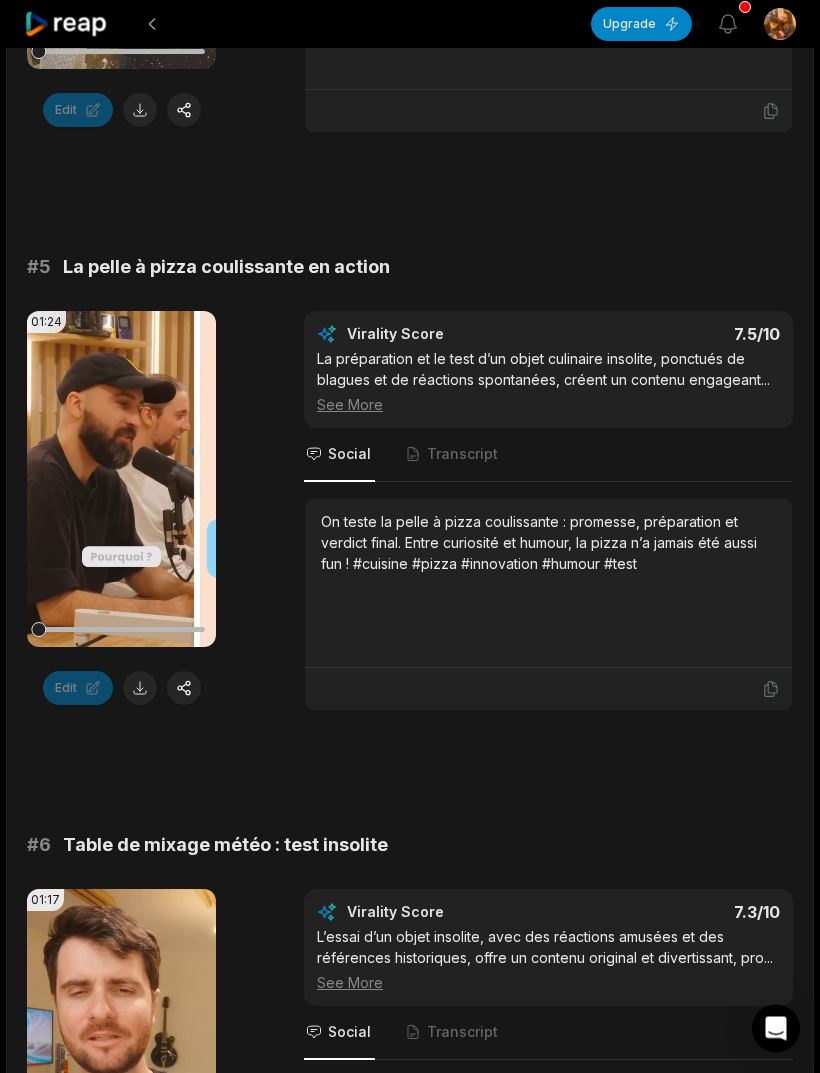 scroll, scrollTop: 2488, scrollLeft: 0, axis: vertical 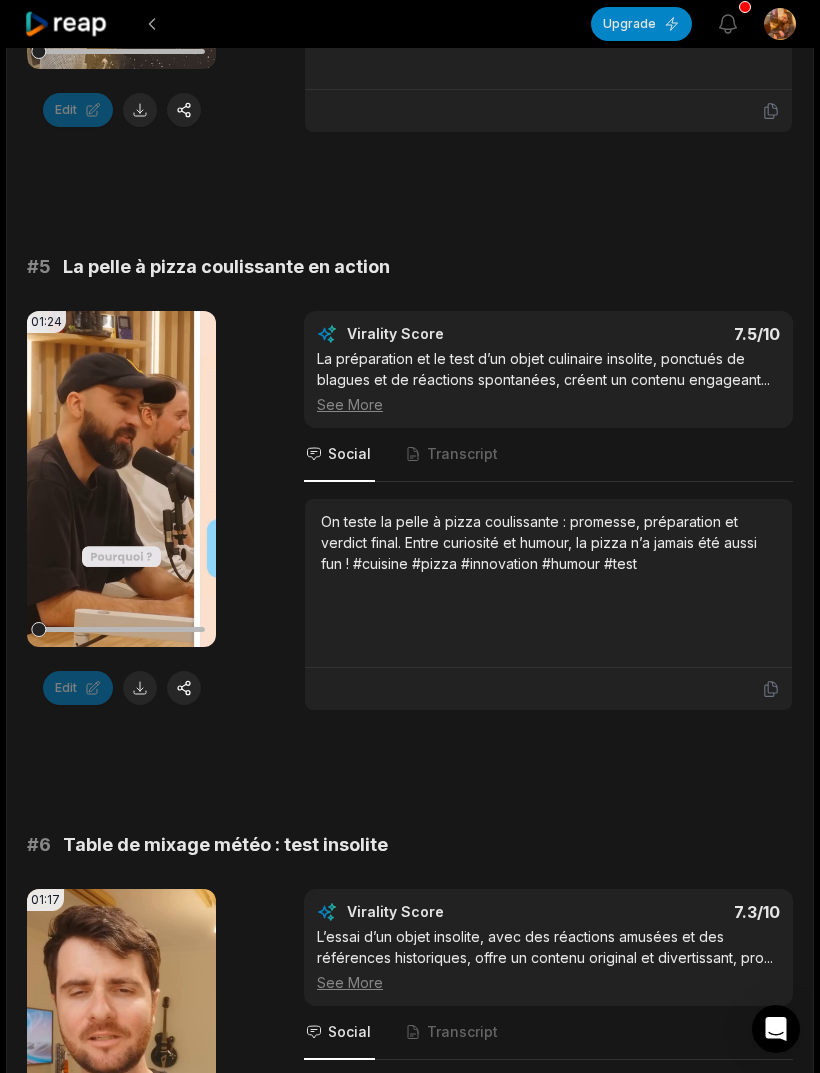 click at bounding box center (140, 688) 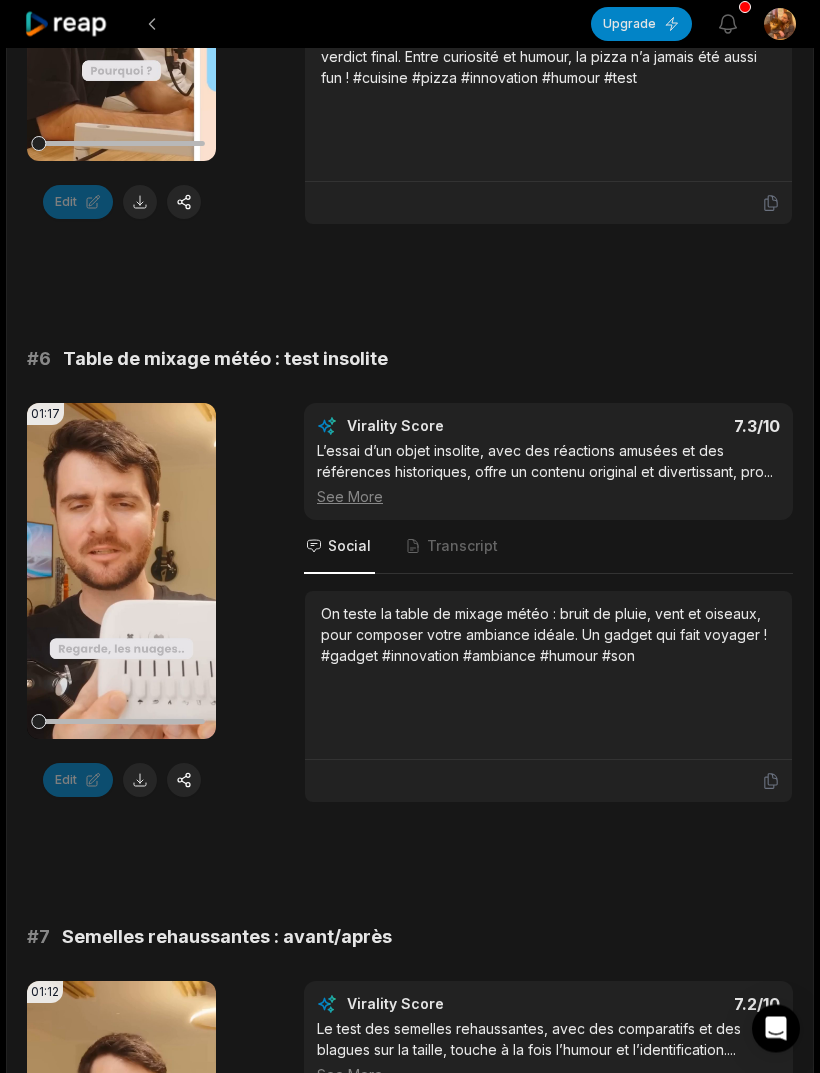 scroll, scrollTop: 2974, scrollLeft: 0, axis: vertical 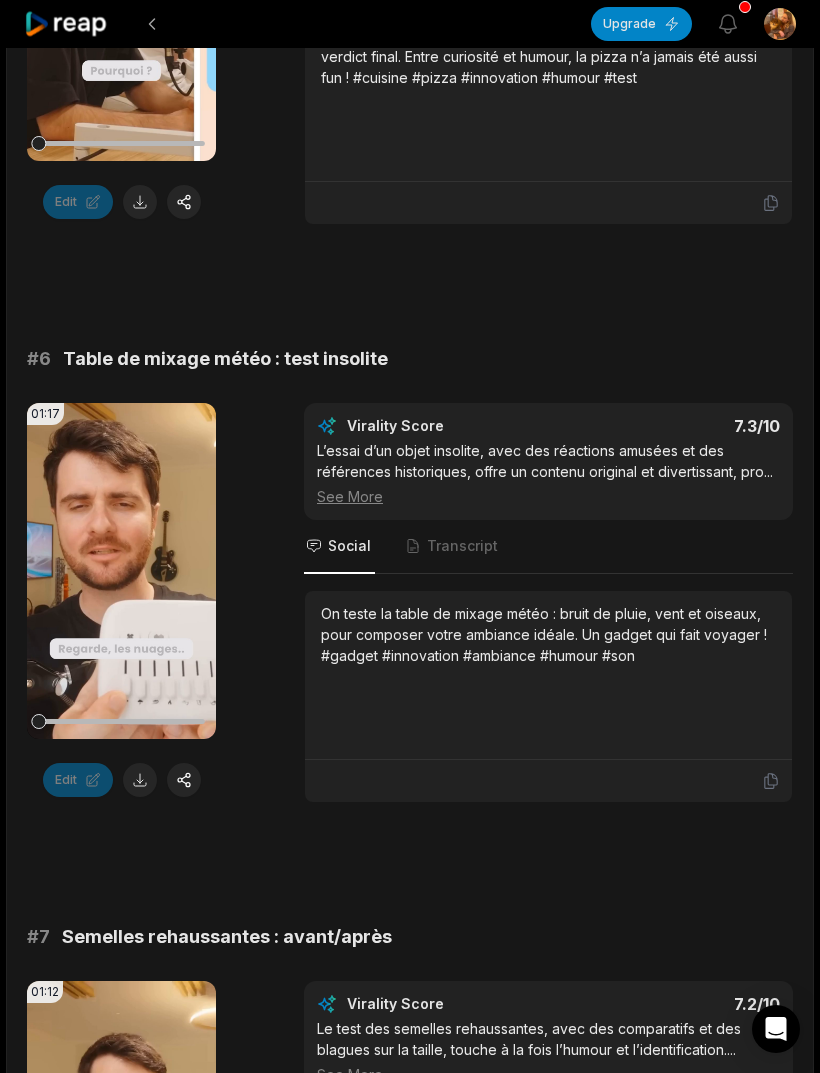 click at bounding box center (140, 780) 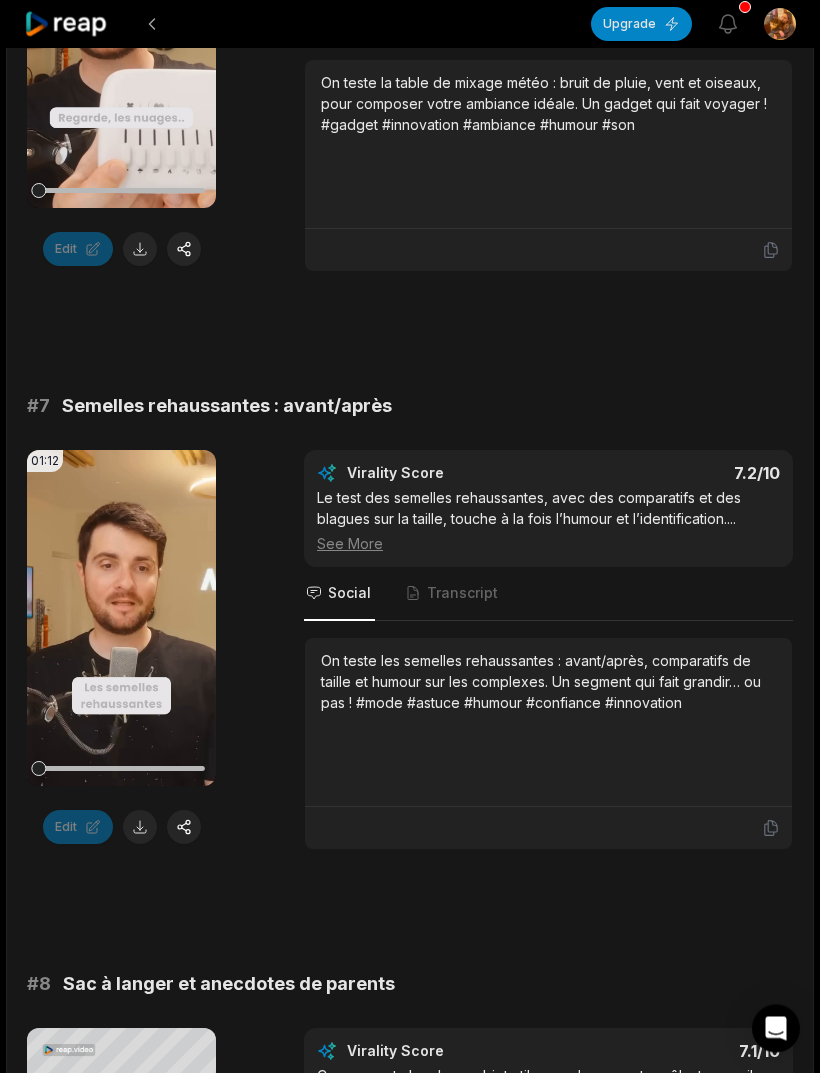 scroll, scrollTop: 3546, scrollLeft: 0, axis: vertical 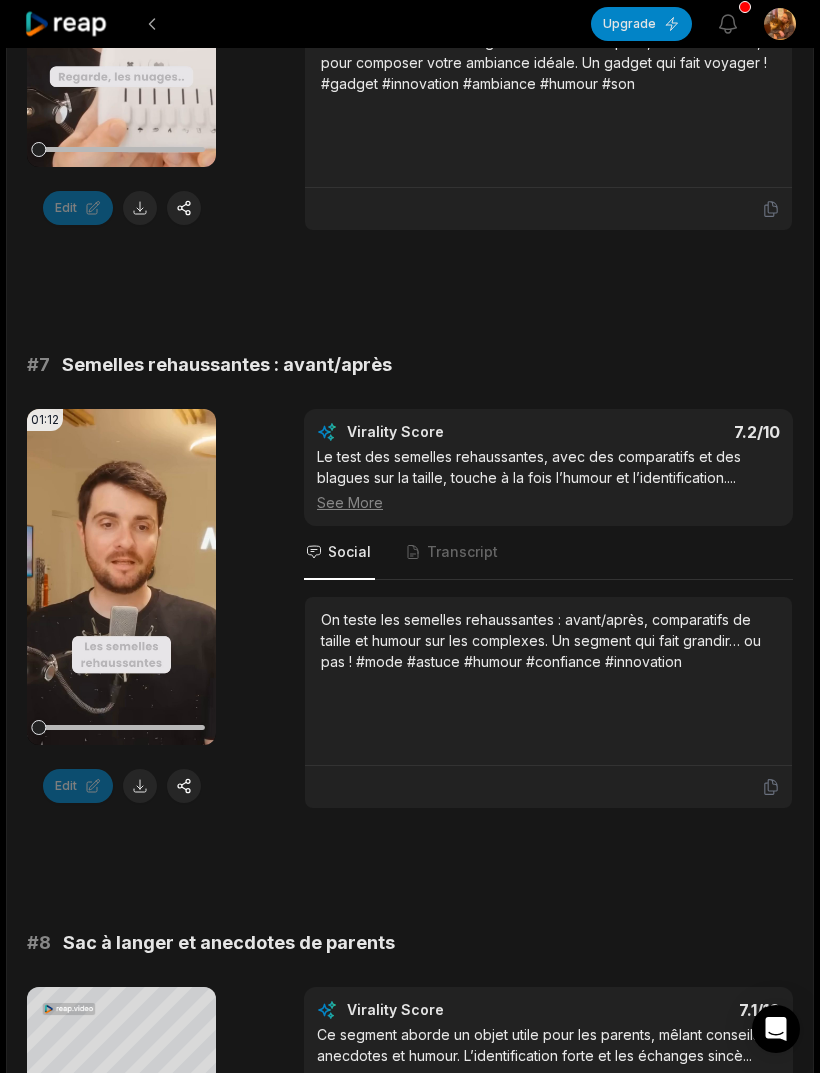 click at bounding box center [140, 786] 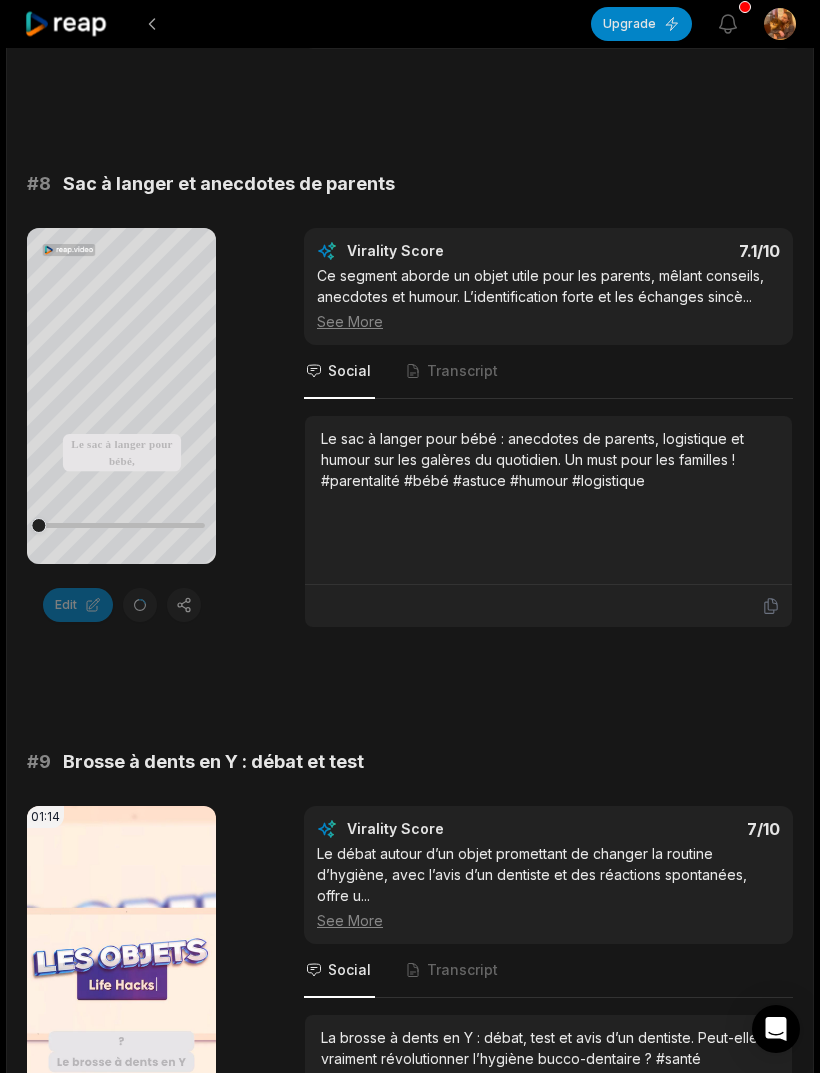 scroll, scrollTop: 4256, scrollLeft: 0, axis: vertical 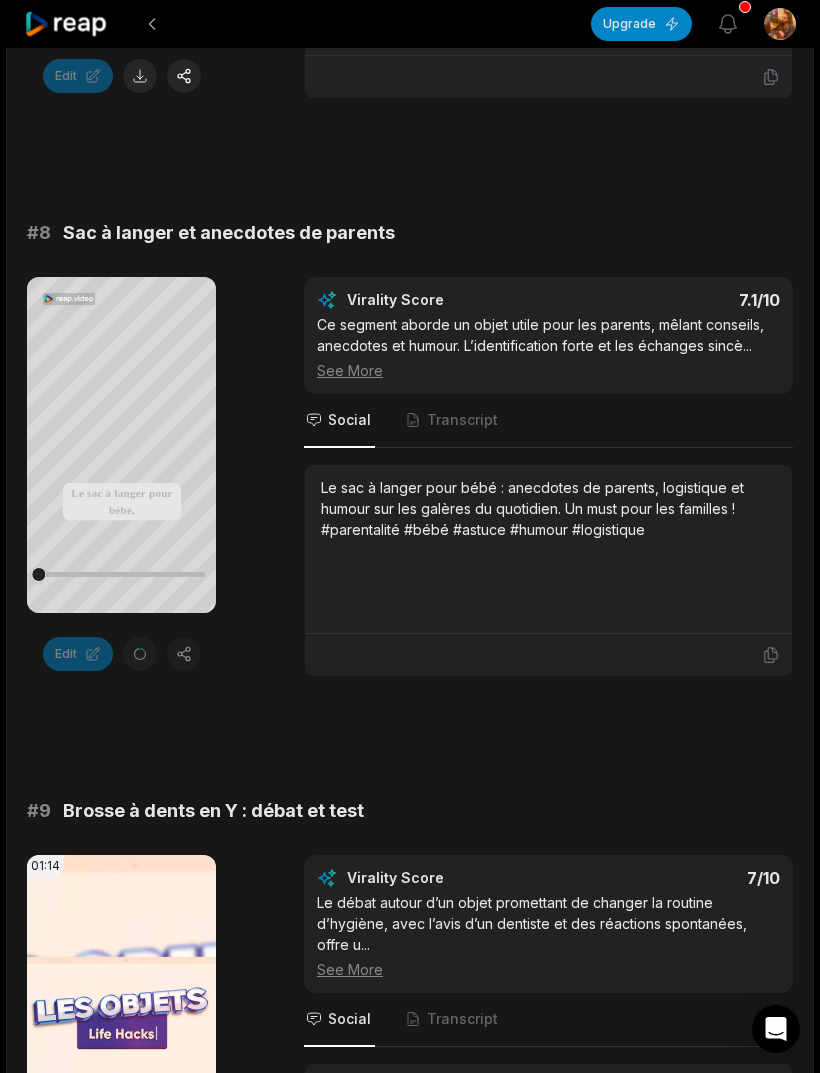 click on "# 1 Le détecteur de mauvaise haleine 02:30 Your browser does not support mp4 format. Edit Virality Score 8.3 /10 L’objet testé provoque des réactions authentiques, des blagues et des moments gênants qui captivent. L’humour et la spontanéité des p ...   See More Social Transcript On met à l’épreuve un détecteur de mauvaise haleine : fous rires, révélations gênantes et vérités inattendues au rendez-vous ! #test #humour #gadget #santé #amitié # 2 Poignée pour sac de course : le prank 01:15 Your browser does not support mp4 format. Edit Virality Score 8 /10 La révélation d’un prank et les réactions des intervenants créent une séquence très engageante, pleine de rebondissements et d’humour ...   See More Social Transcript On teste la poignée pour sac de course… et c’est un prank ! Entre déception, révélations et business improbable, fou rire garanti. #prank #humour #innovation #fail #quotidien # 3 Le test du sèche-linge portable 01:54 Edit Virality Score 7.8 /10 ...   # 4" at bounding box center [410, -997] 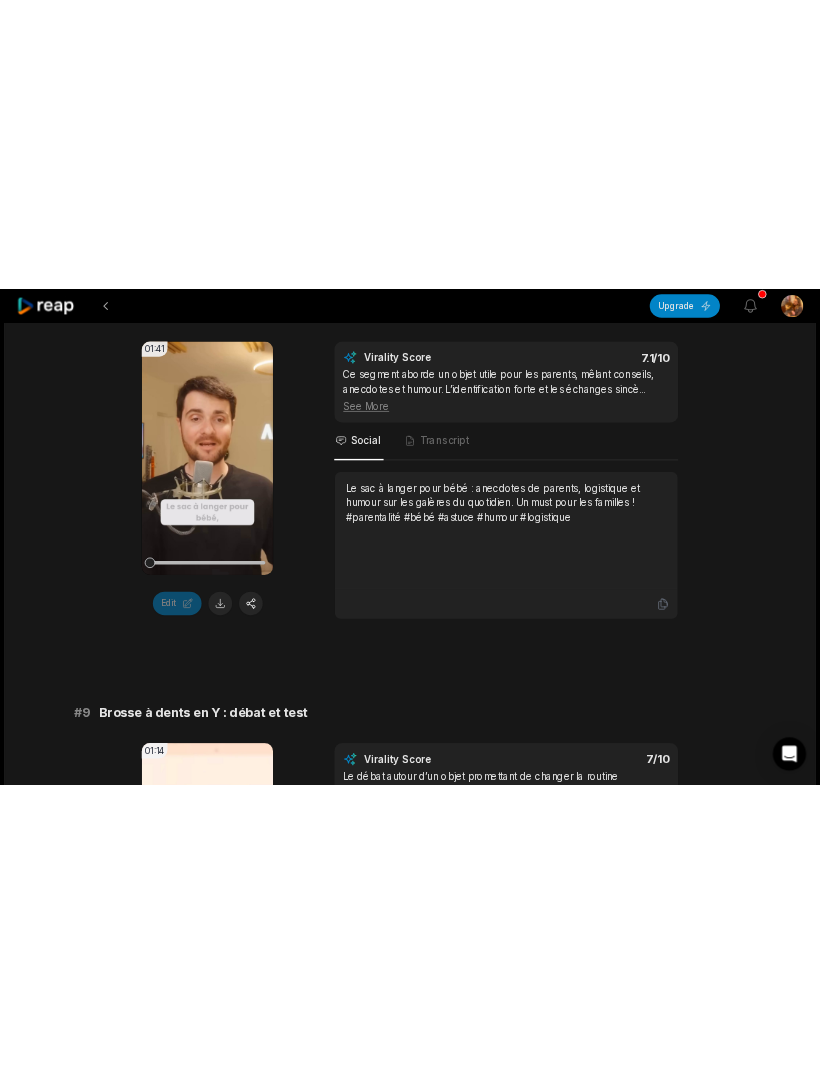 scroll, scrollTop: 4256, scrollLeft: 0, axis: vertical 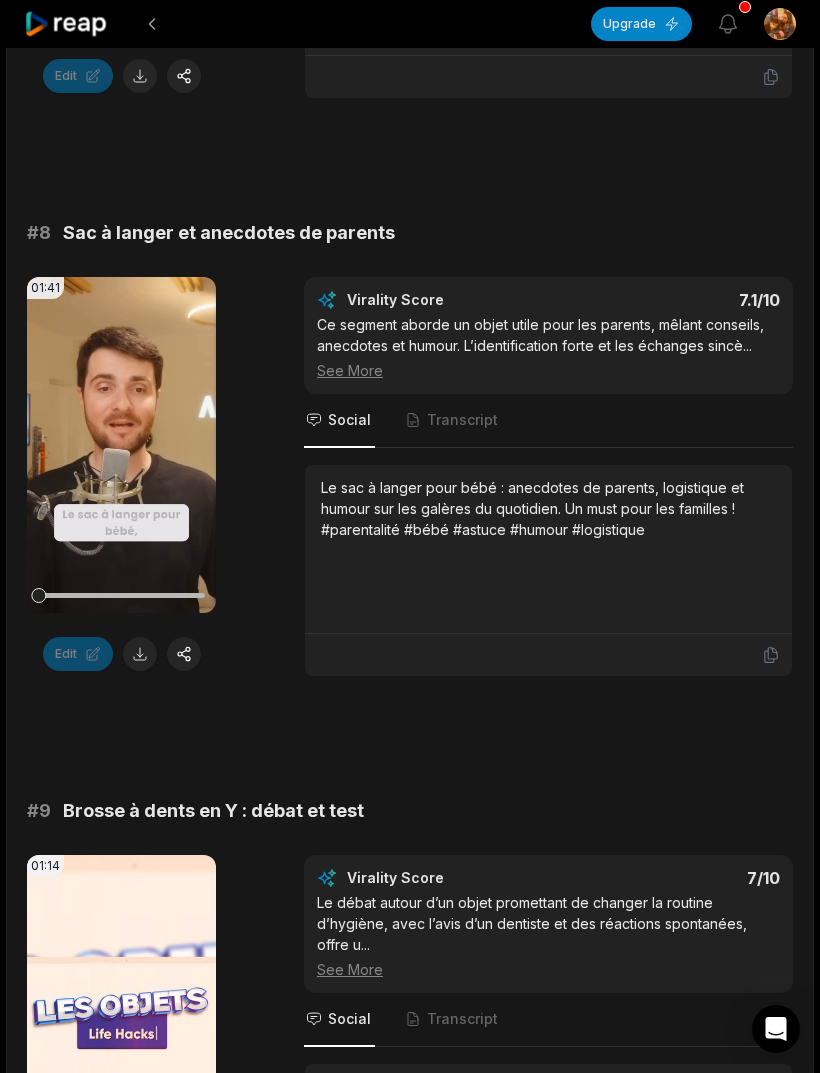 click at bounding box center (140, 654) 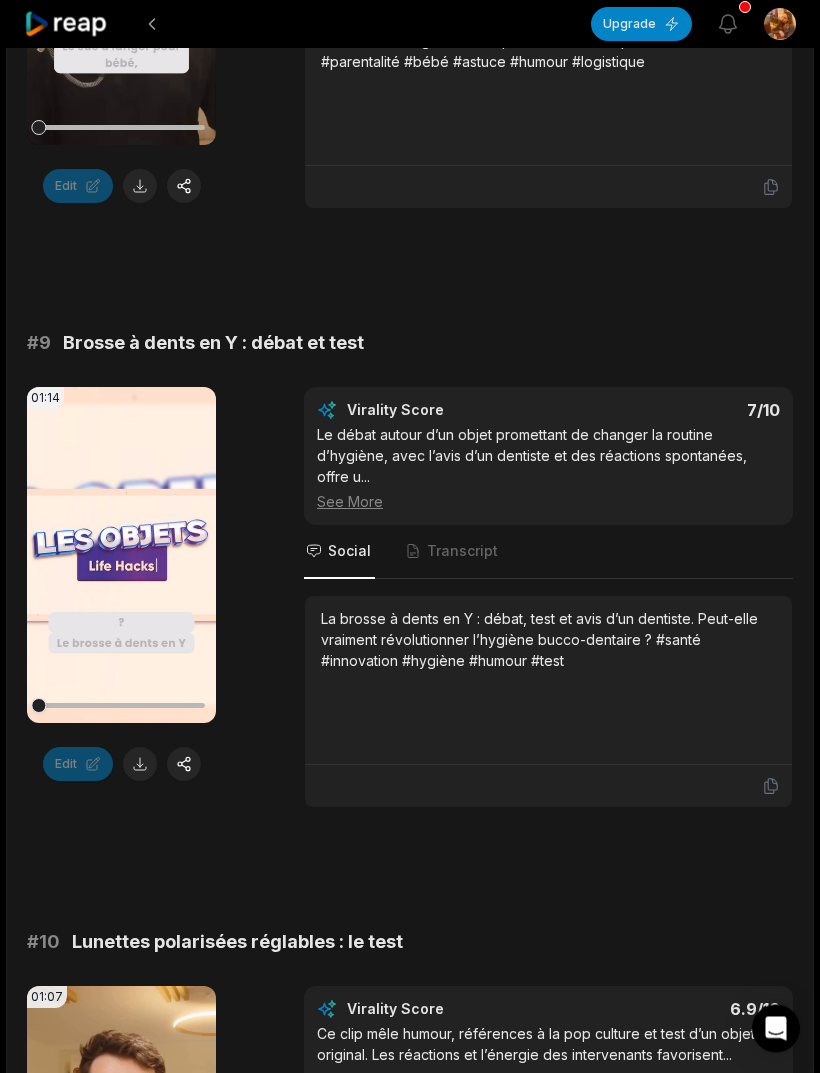 scroll, scrollTop: 4724, scrollLeft: 0, axis: vertical 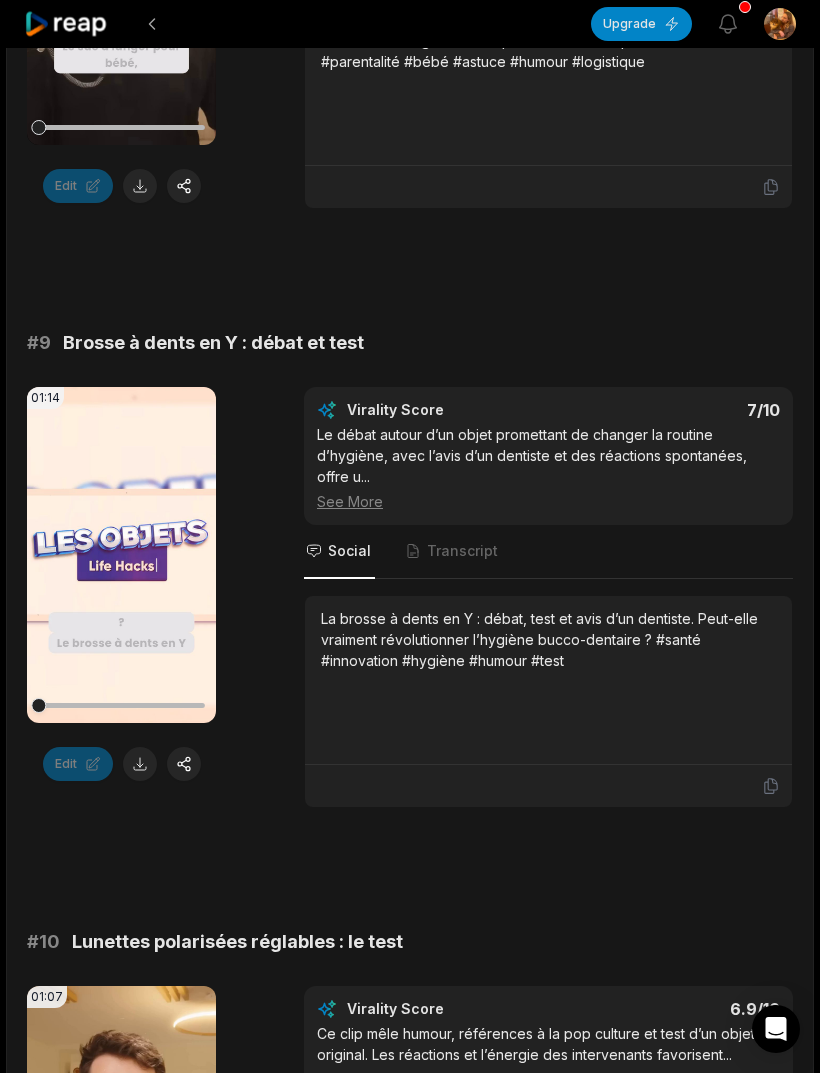 click at bounding box center (140, 764) 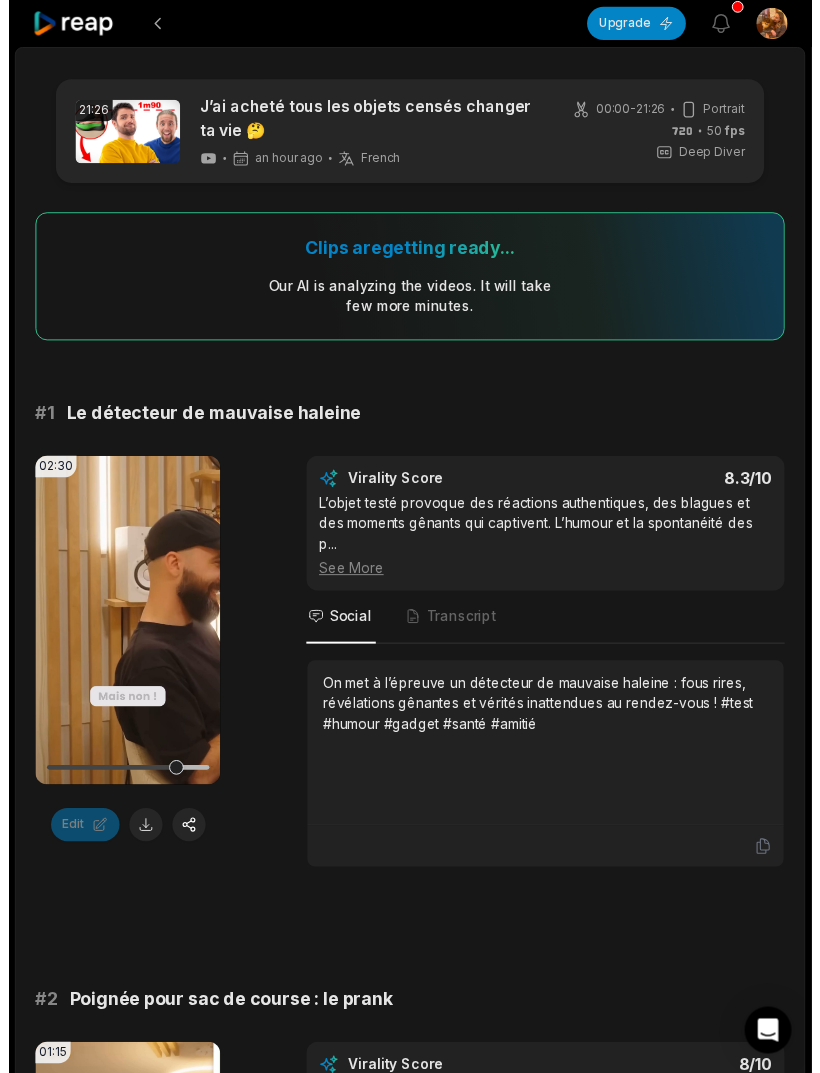 scroll, scrollTop: 24, scrollLeft: 0, axis: vertical 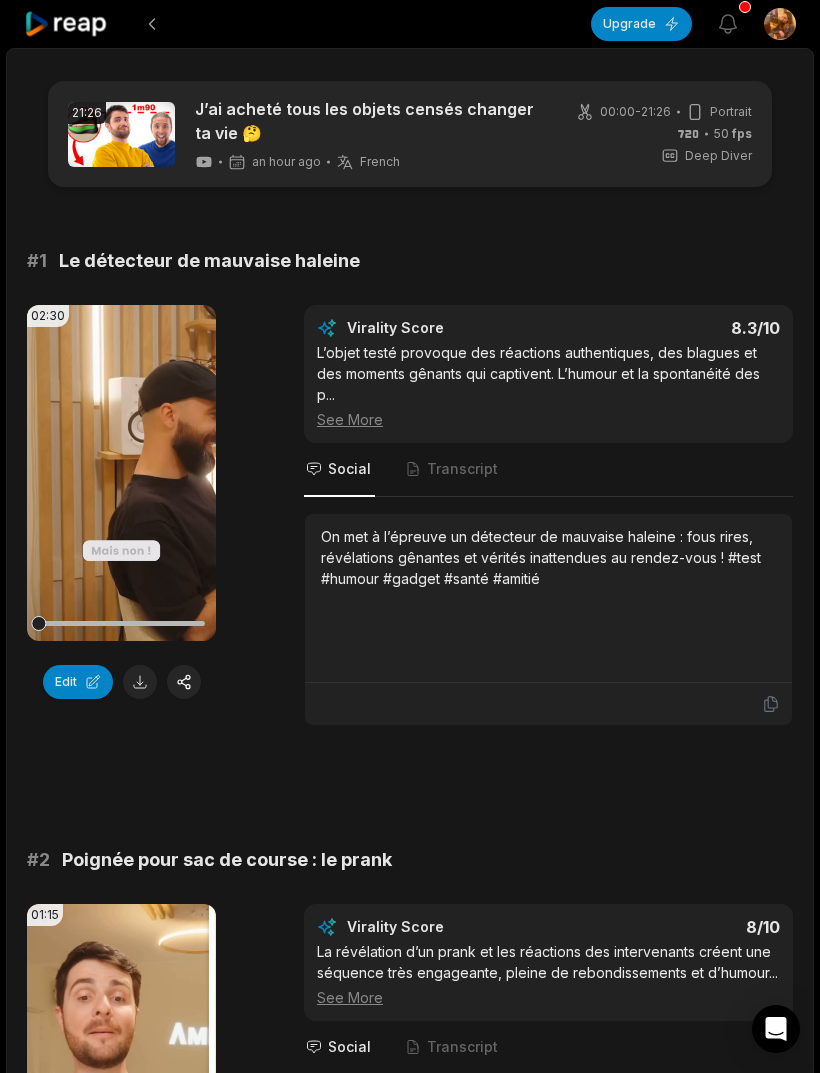 click 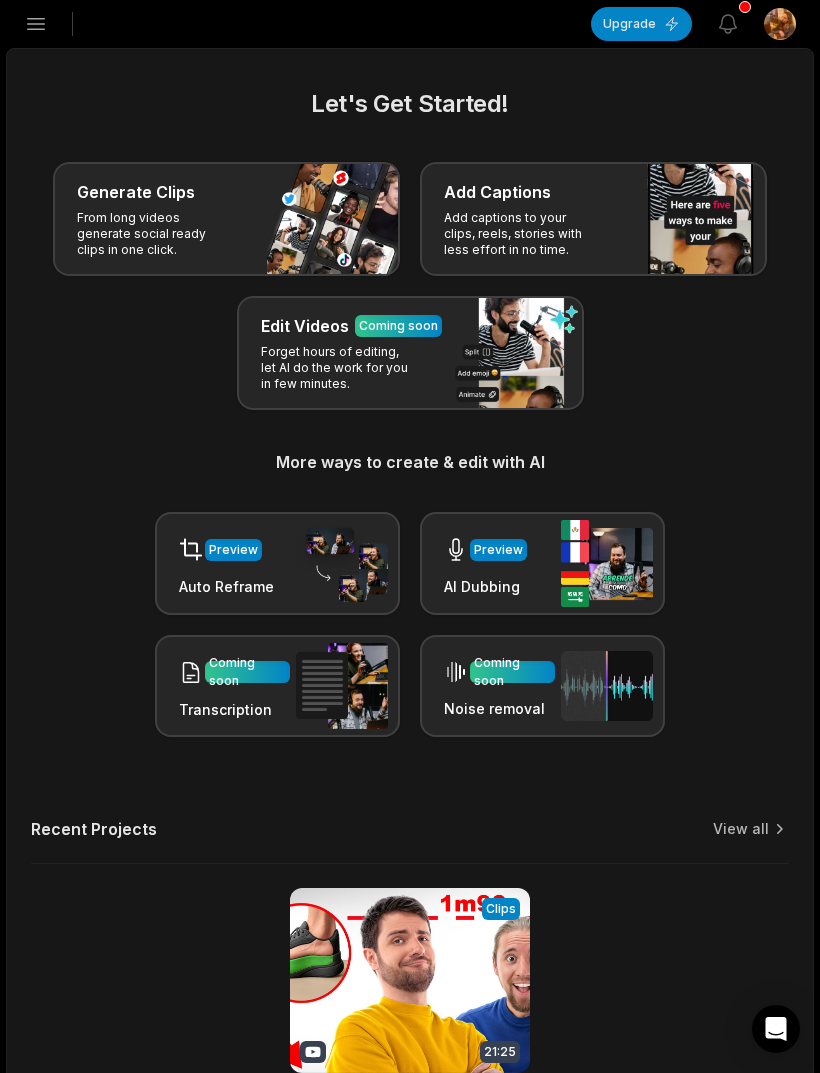 click on "Generate Clips From long videos generate social ready clips in one click." at bounding box center (226, 219) 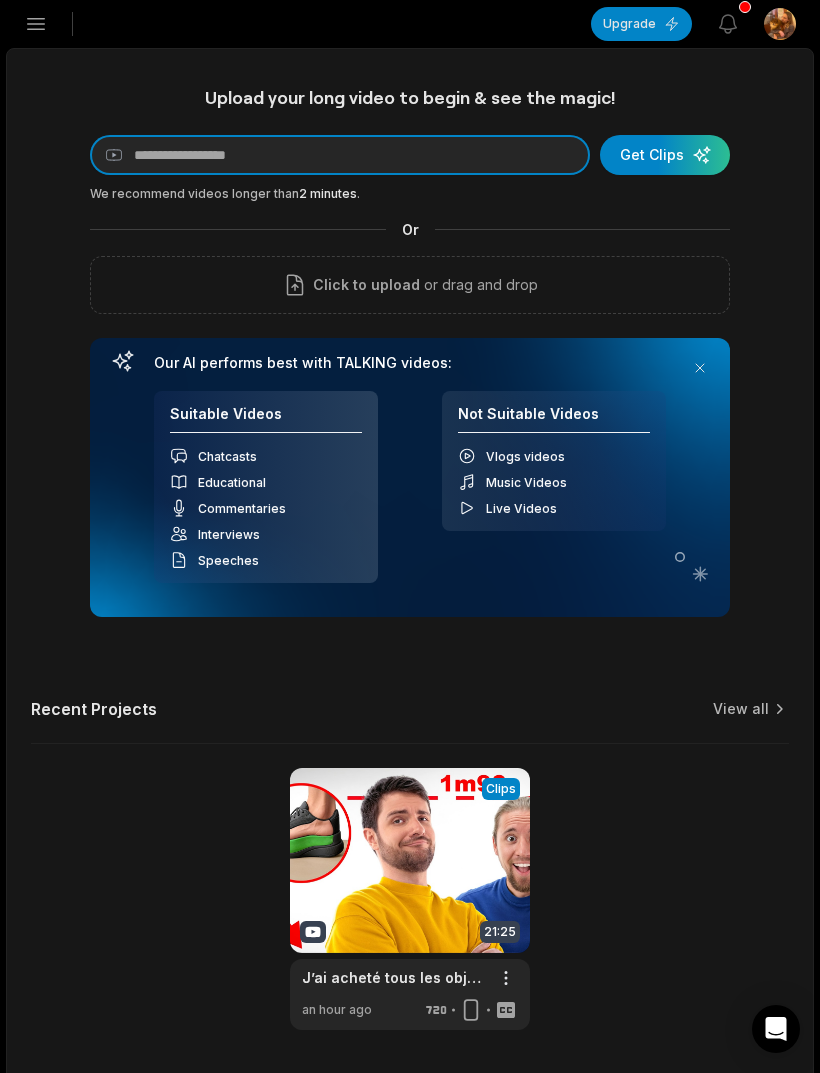 click at bounding box center [340, 155] 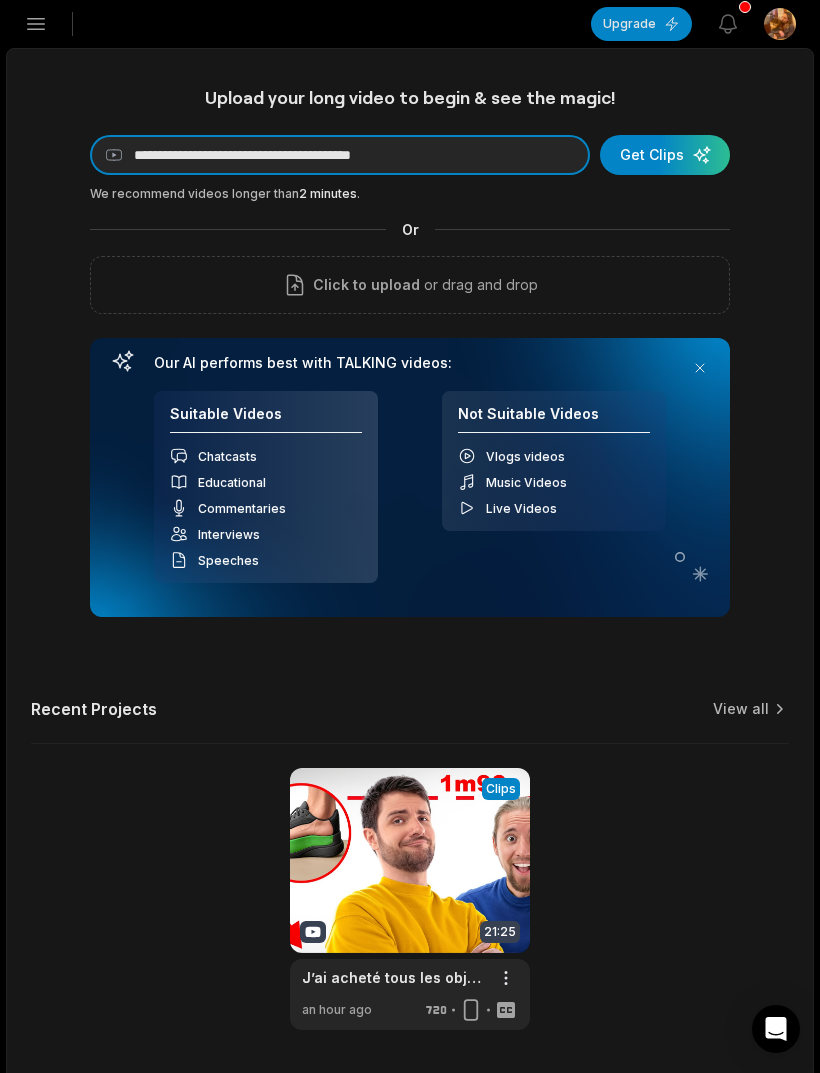 type on "**********" 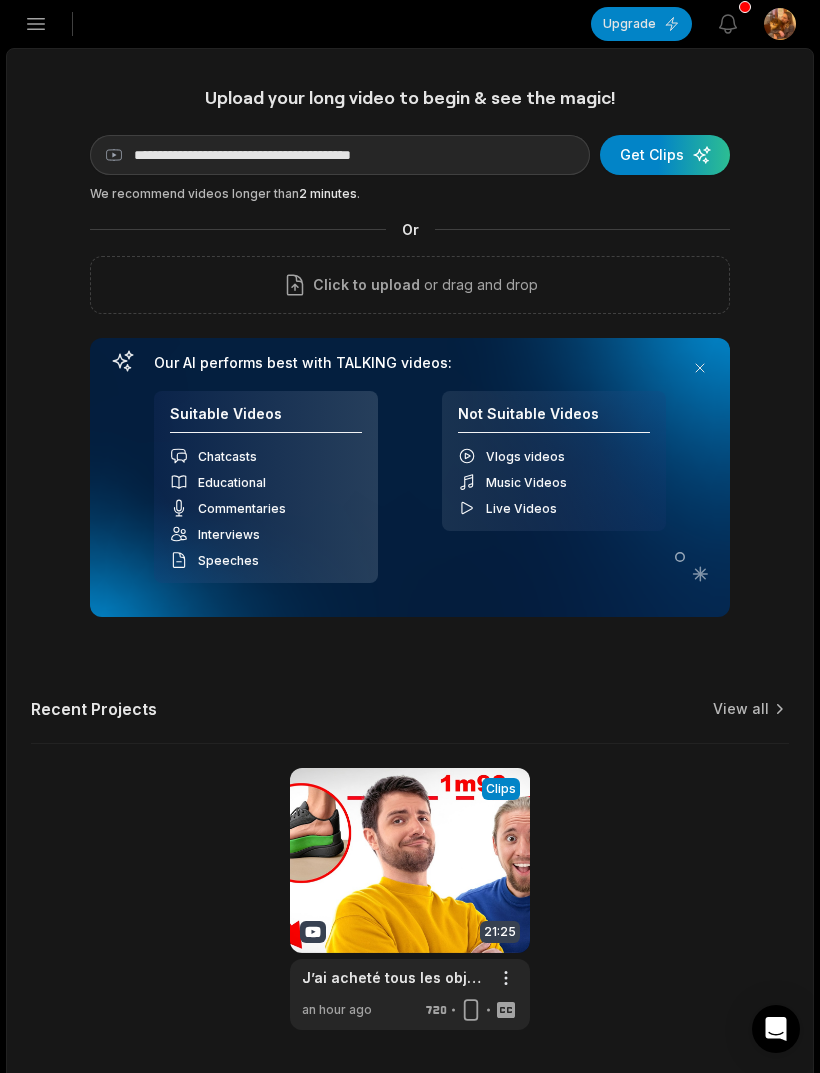 click at bounding box center [665, 155] 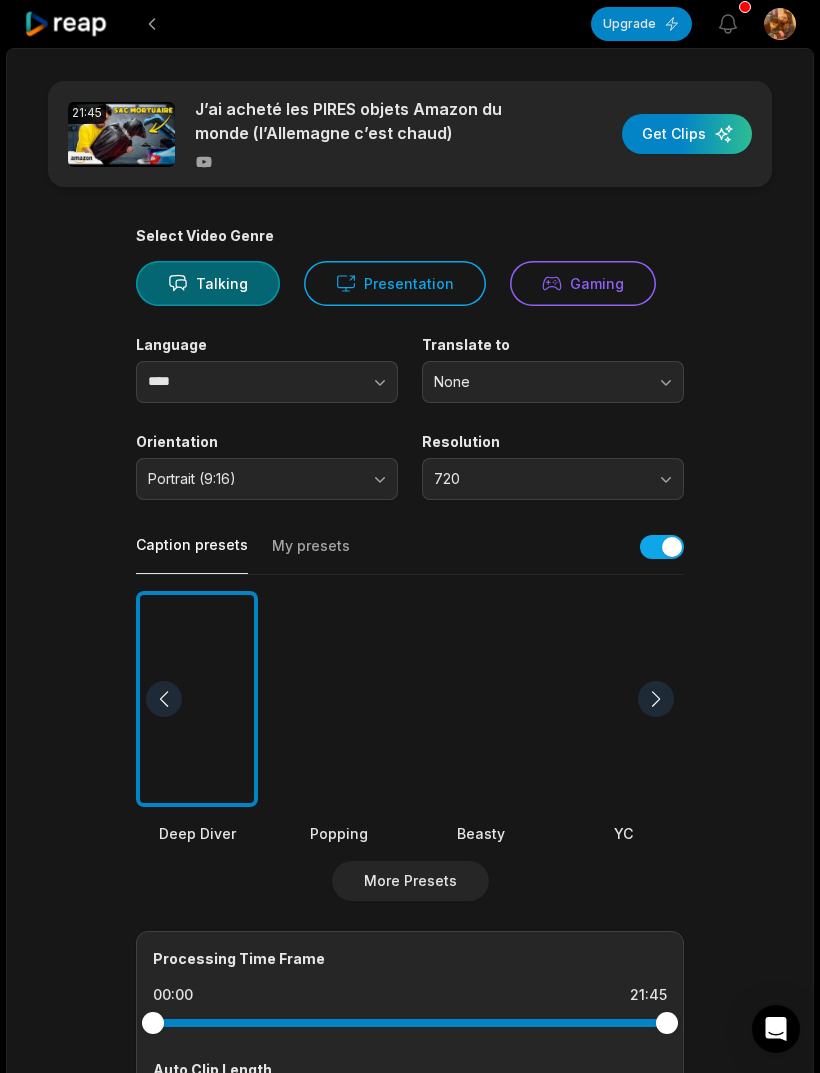 click on "720" at bounding box center (553, 479) 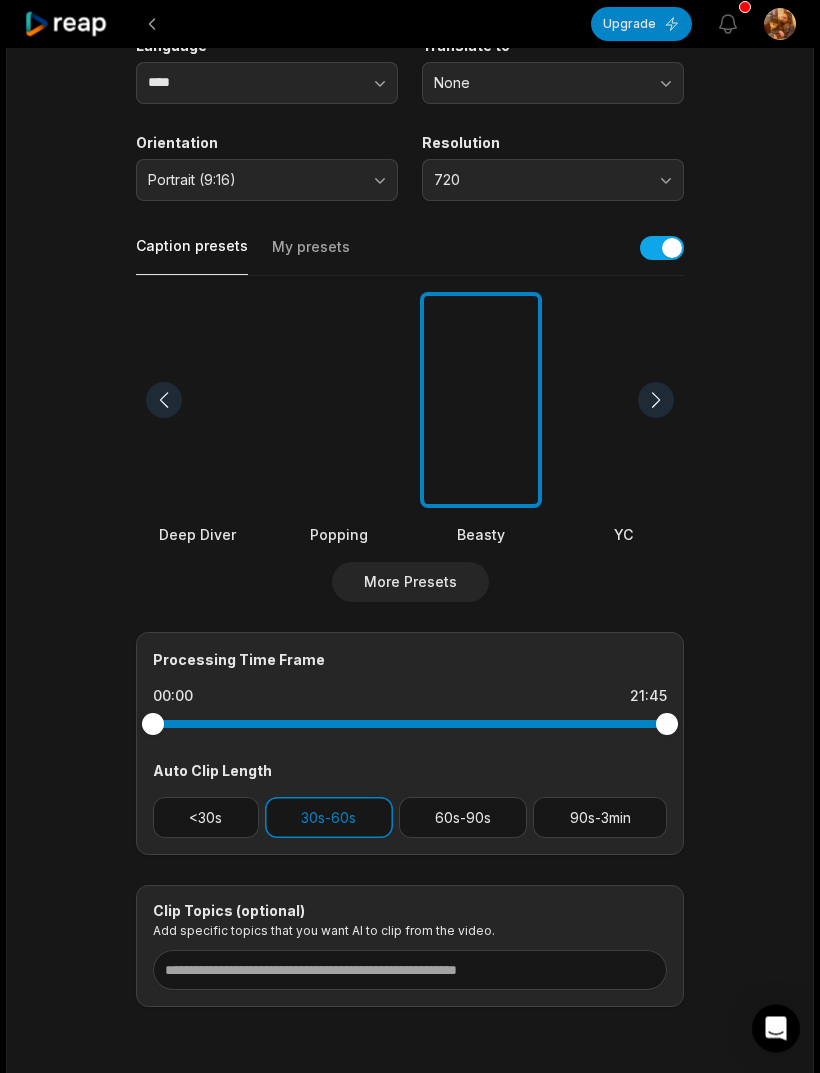 scroll, scrollTop: 311, scrollLeft: 0, axis: vertical 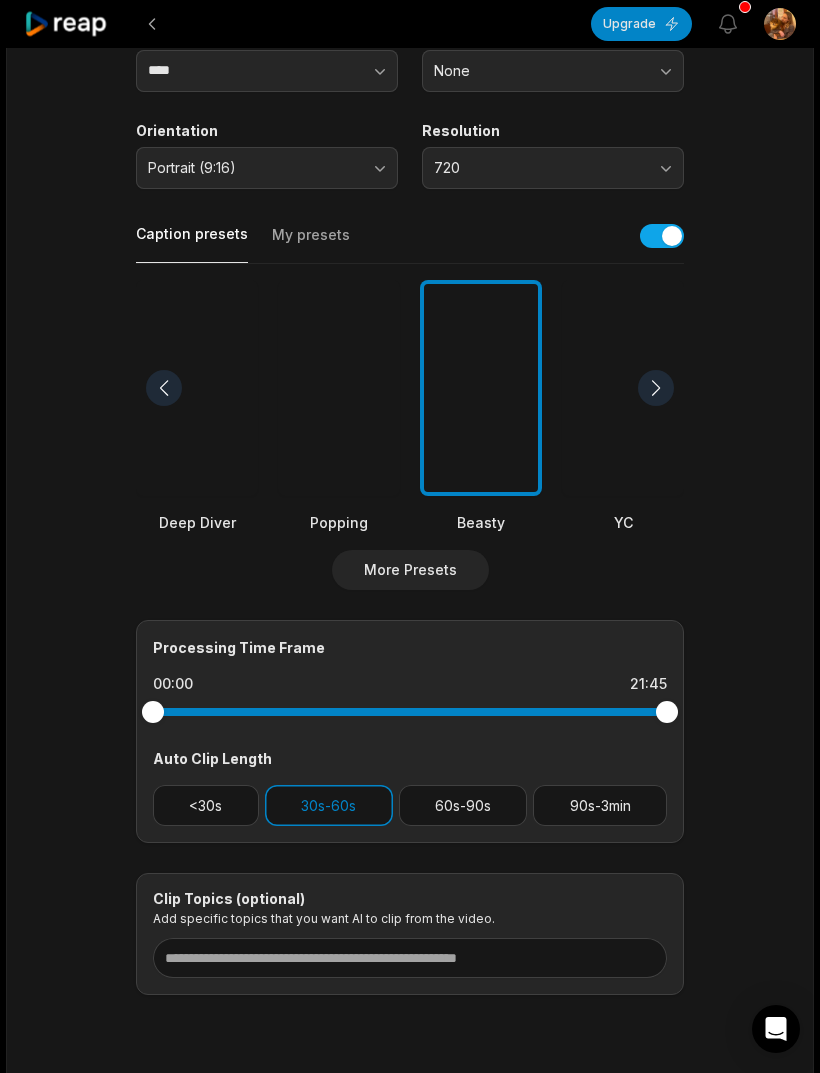 click on "60s-90s" at bounding box center [463, 805] 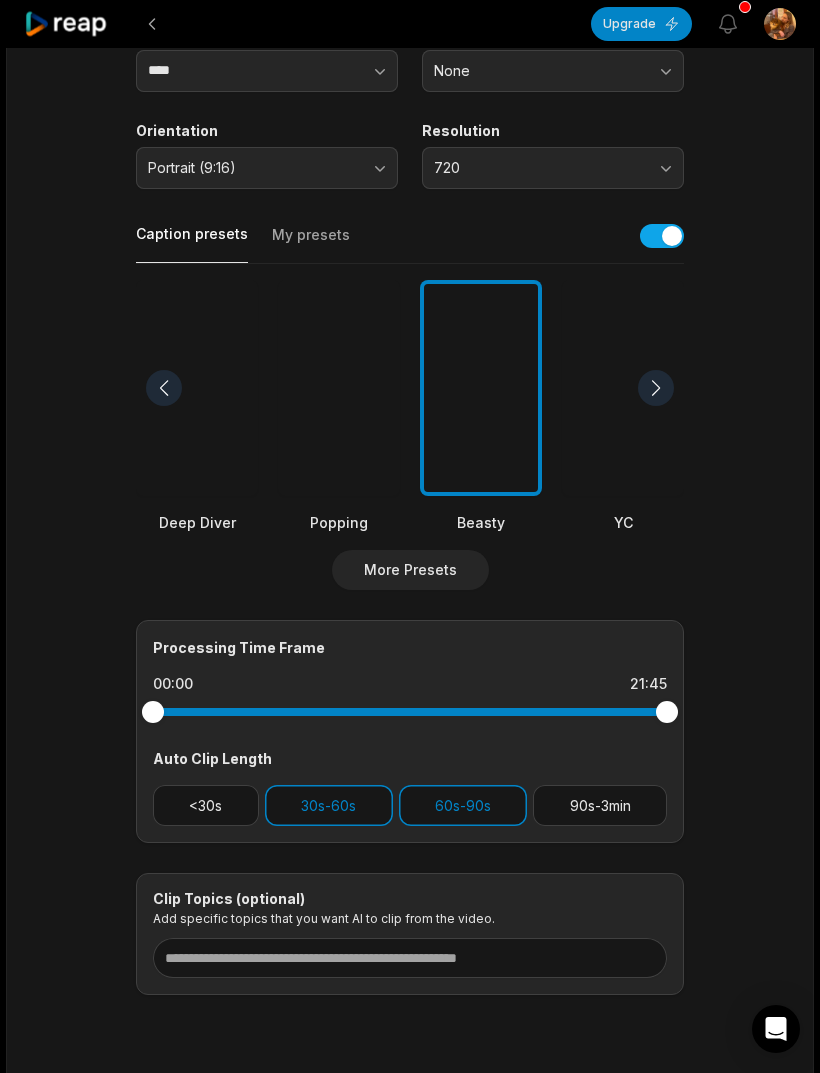 click on "30s-60s" at bounding box center (329, 805) 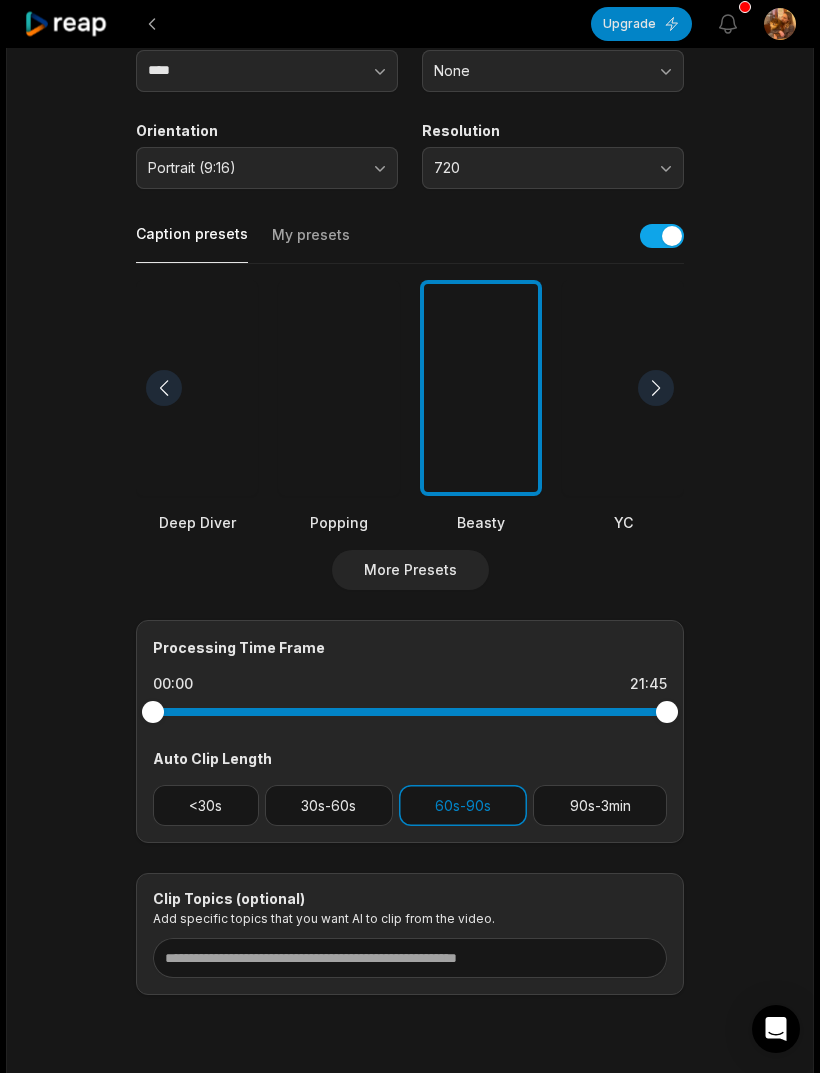 click on "30s-60s" at bounding box center (329, 805) 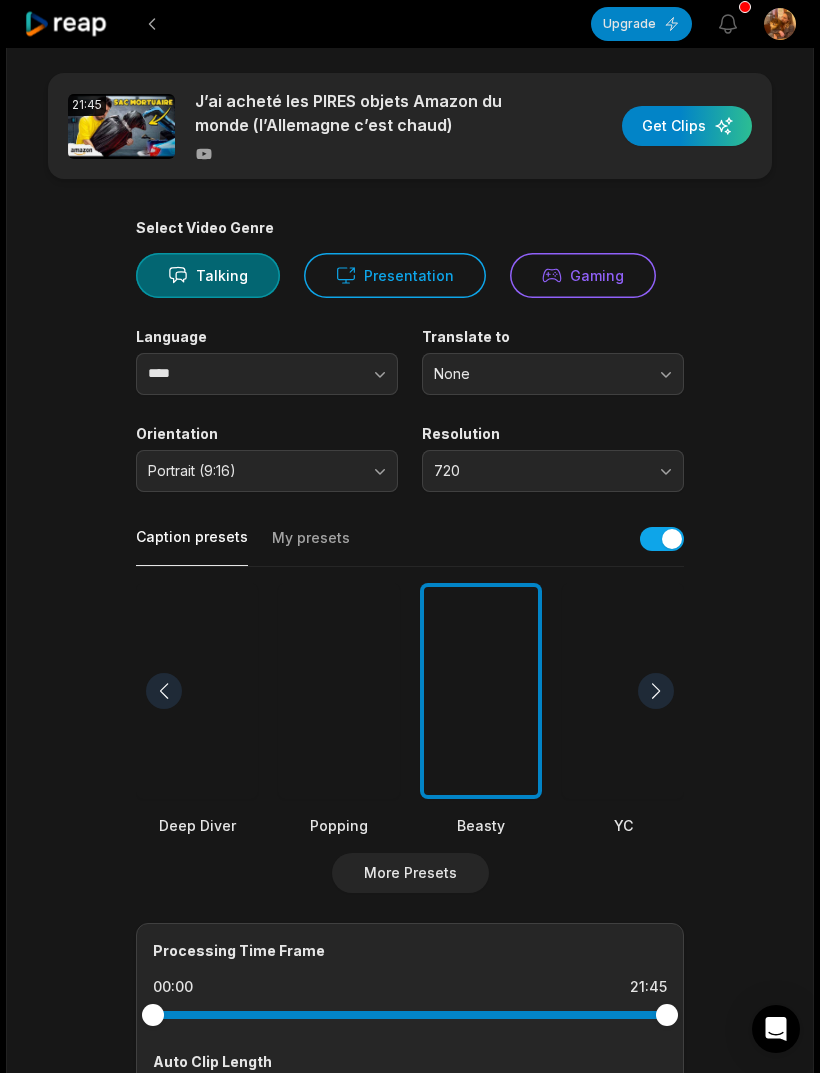 scroll, scrollTop: 0, scrollLeft: 0, axis: both 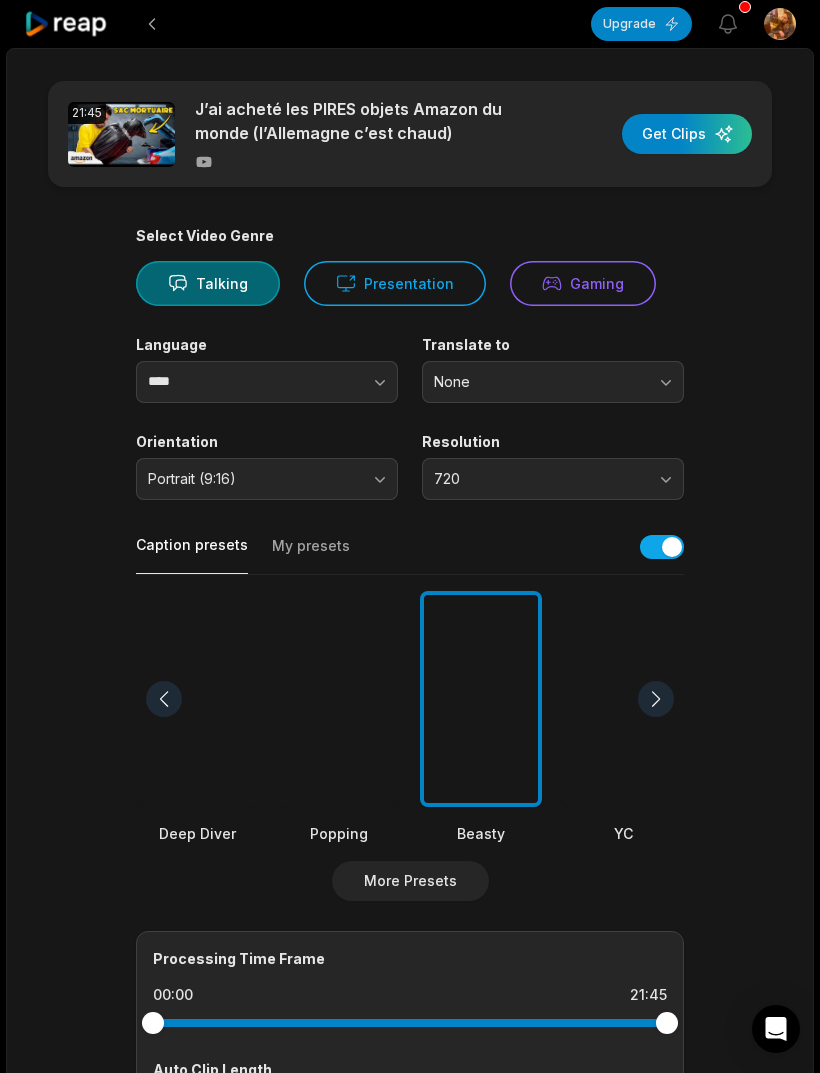 click at bounding box center (687, 134) 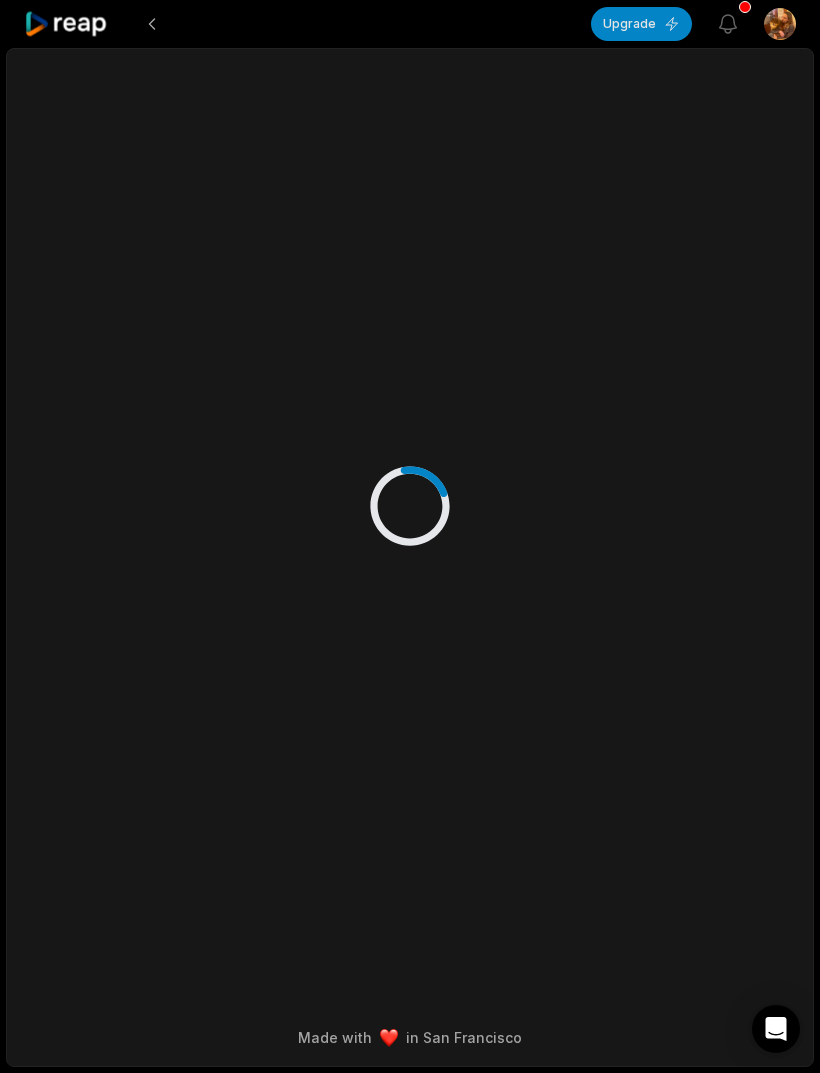 scroll, scrollTop: 0, scrollLeft: 0, axis: both 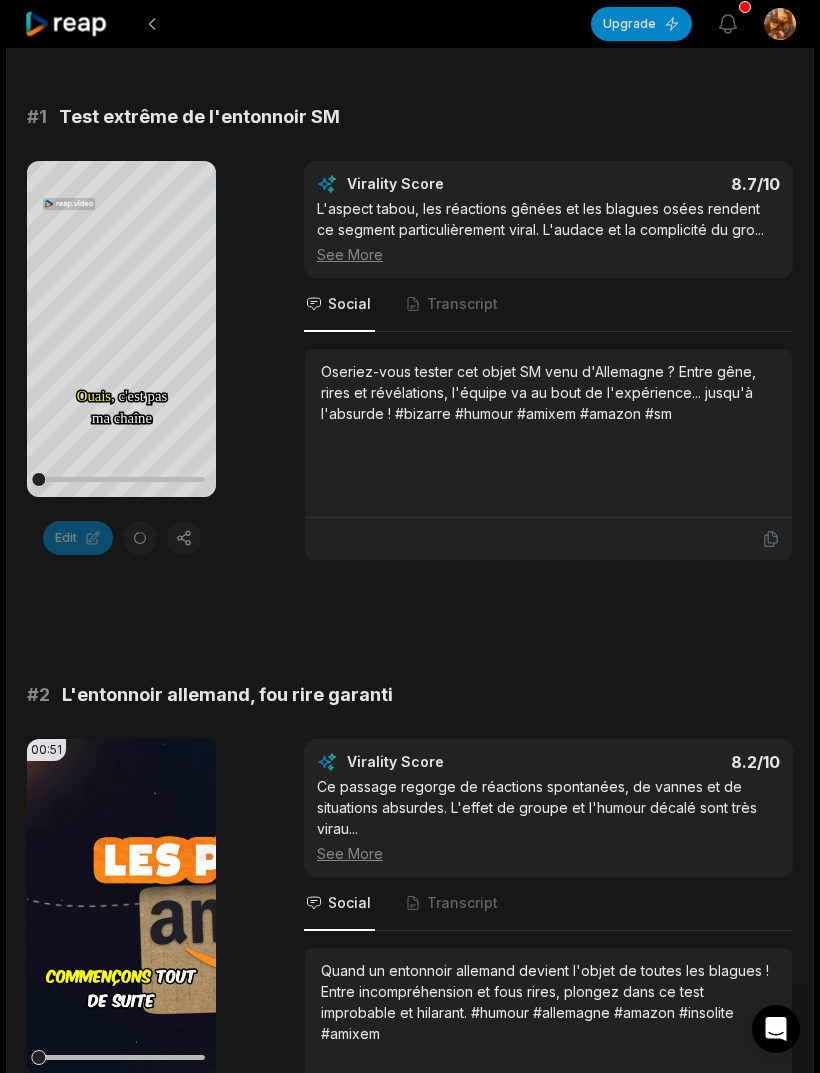 click on "Edit" at bounding box center [121, 538] 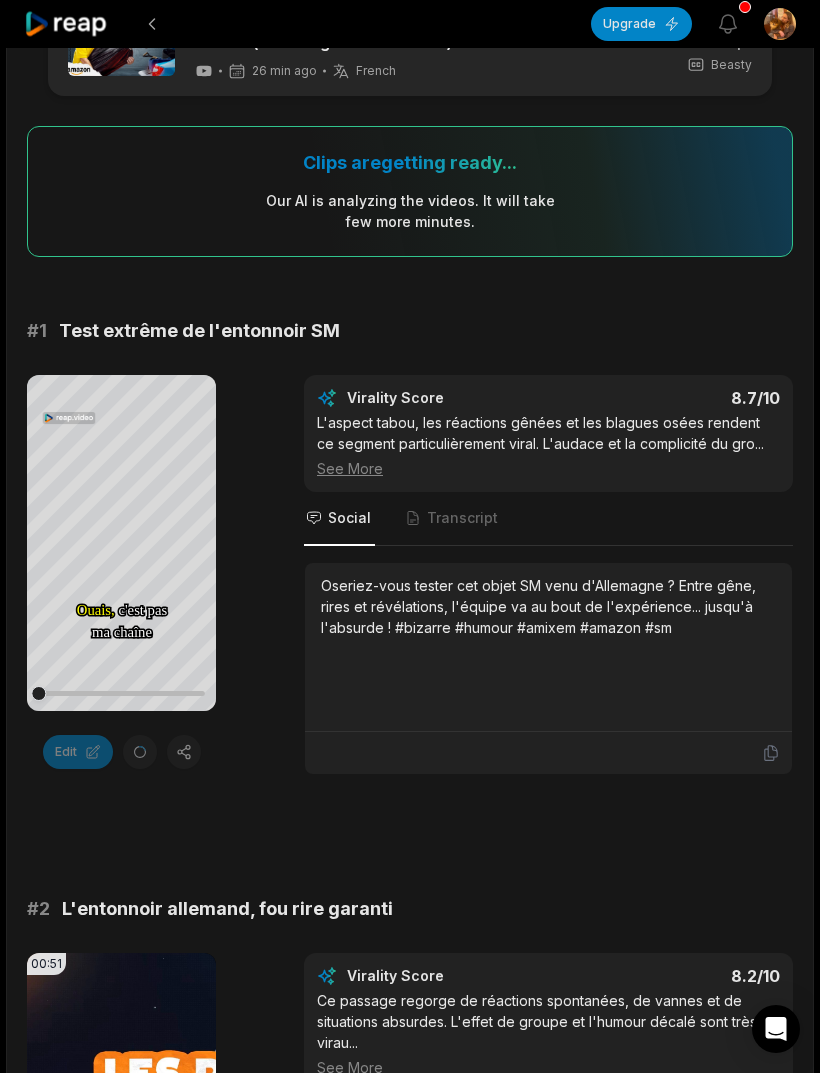 scroll, scrollTop: 90, scrollLeft: 0, axis: vertical 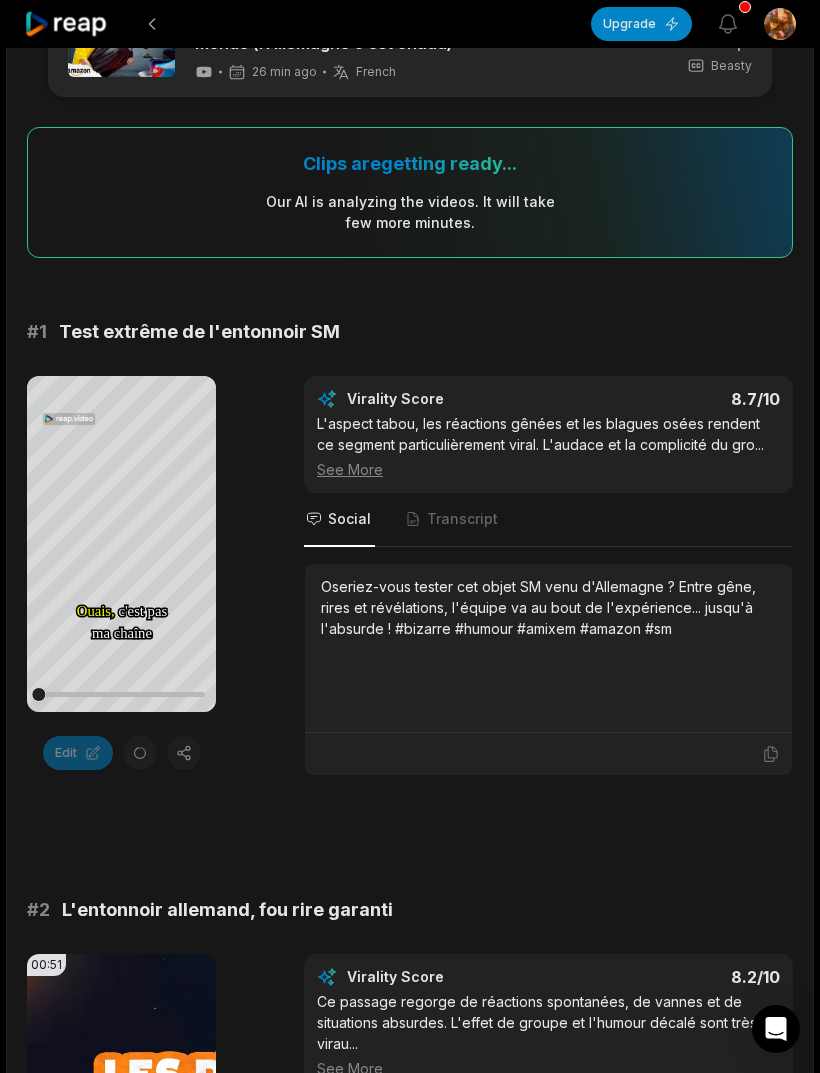 click on "Transcript" at bounding box center [462, 519] 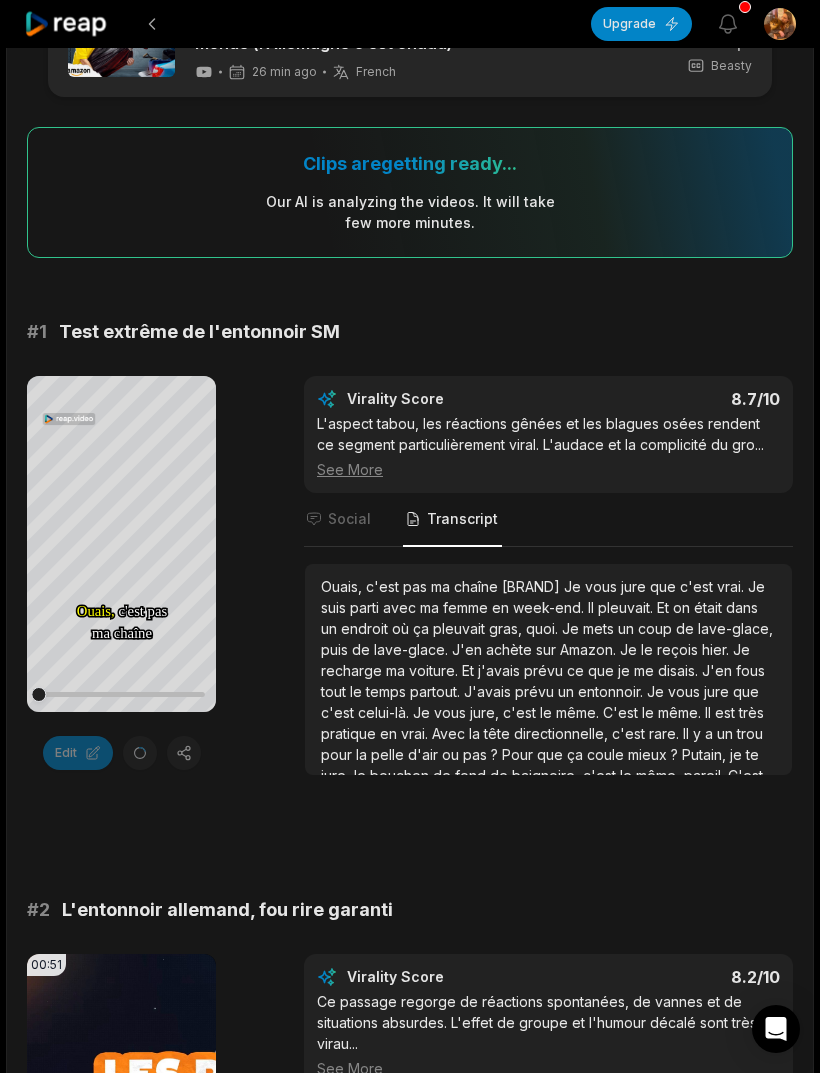 click on "Social" at bounding box center (349, 519) 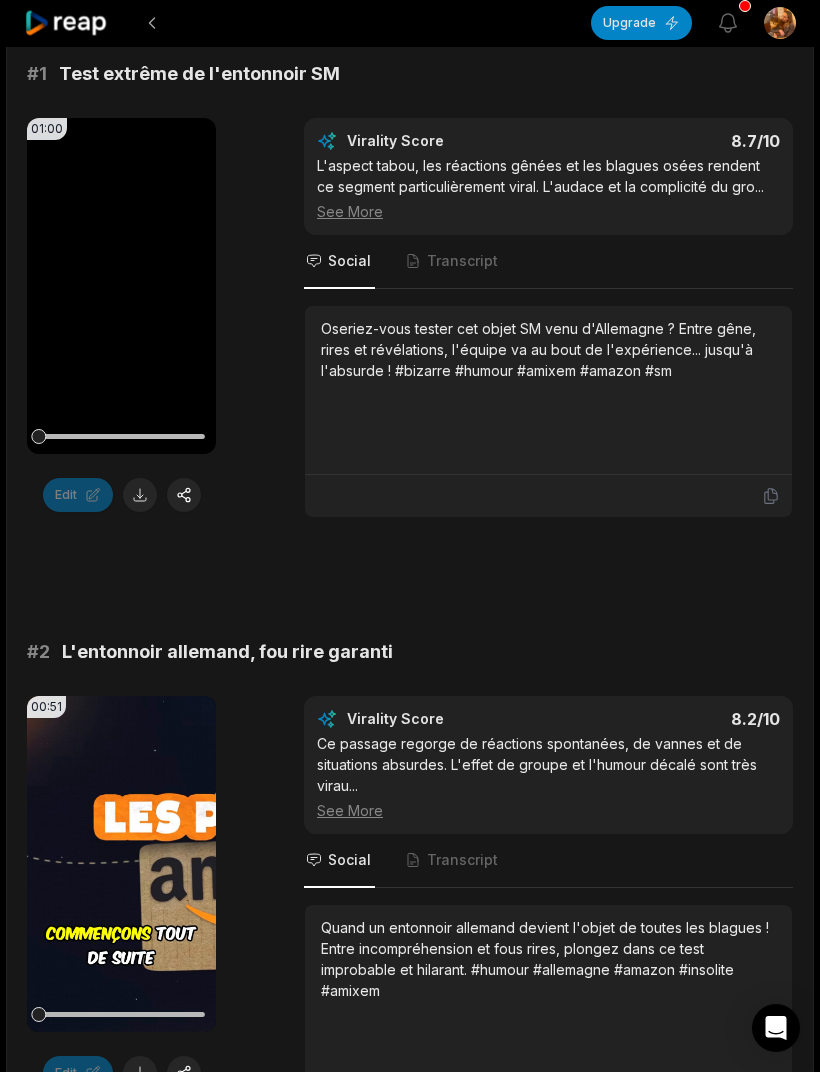 scroll, scrollTop: 348, scrollLeft: 0, axis: vertical 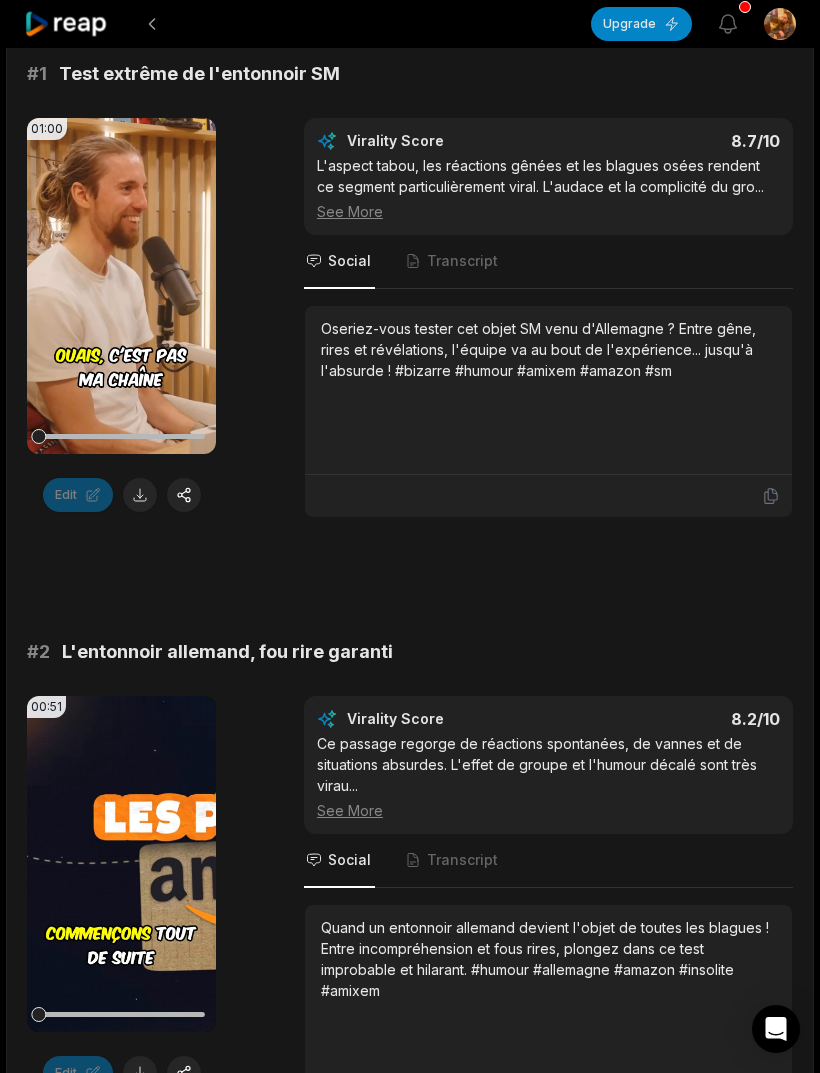 click at bounding box center (140, 495) 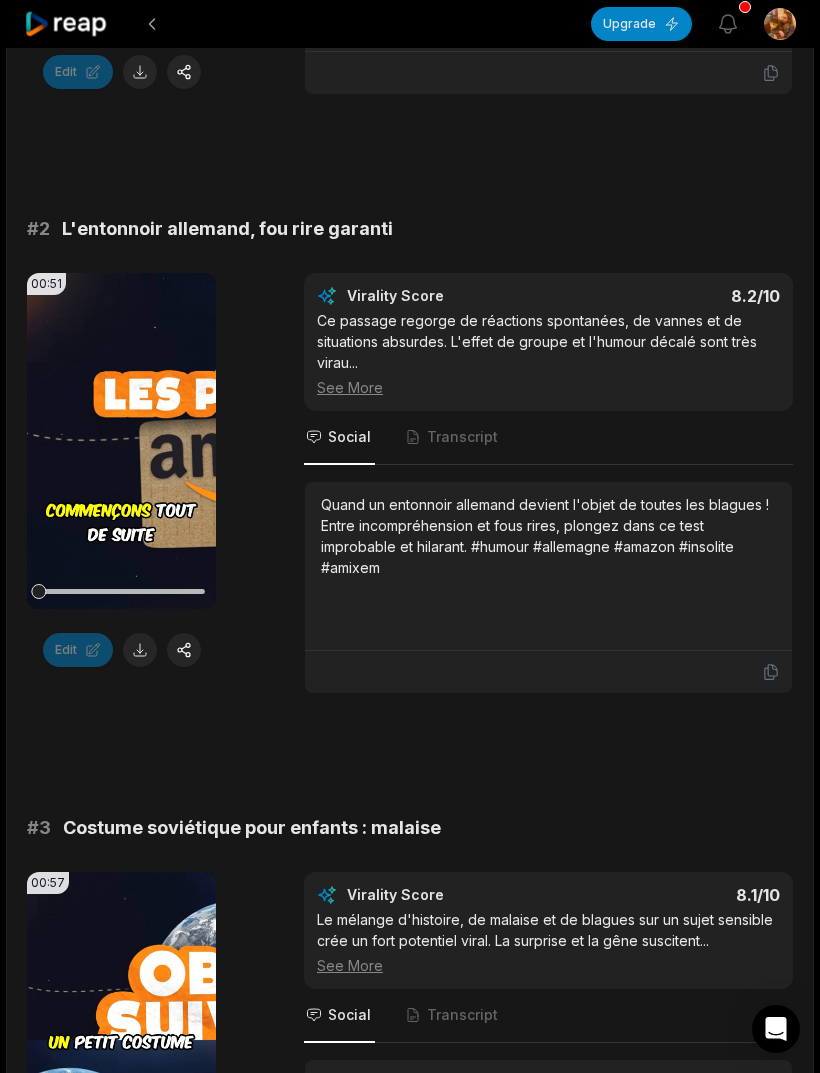 scroll, scrollTop: 769, scrollLeft: 0, axis: vertical 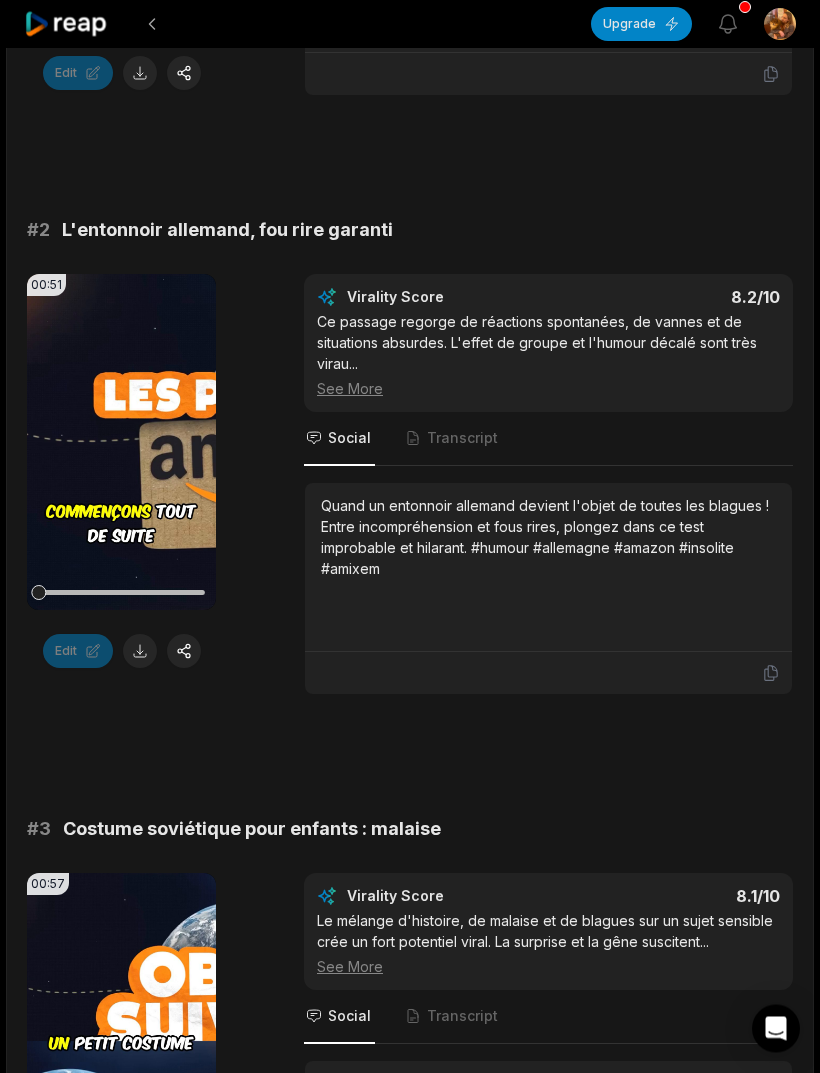 click on "Edit" at bounding box center (121, 652) 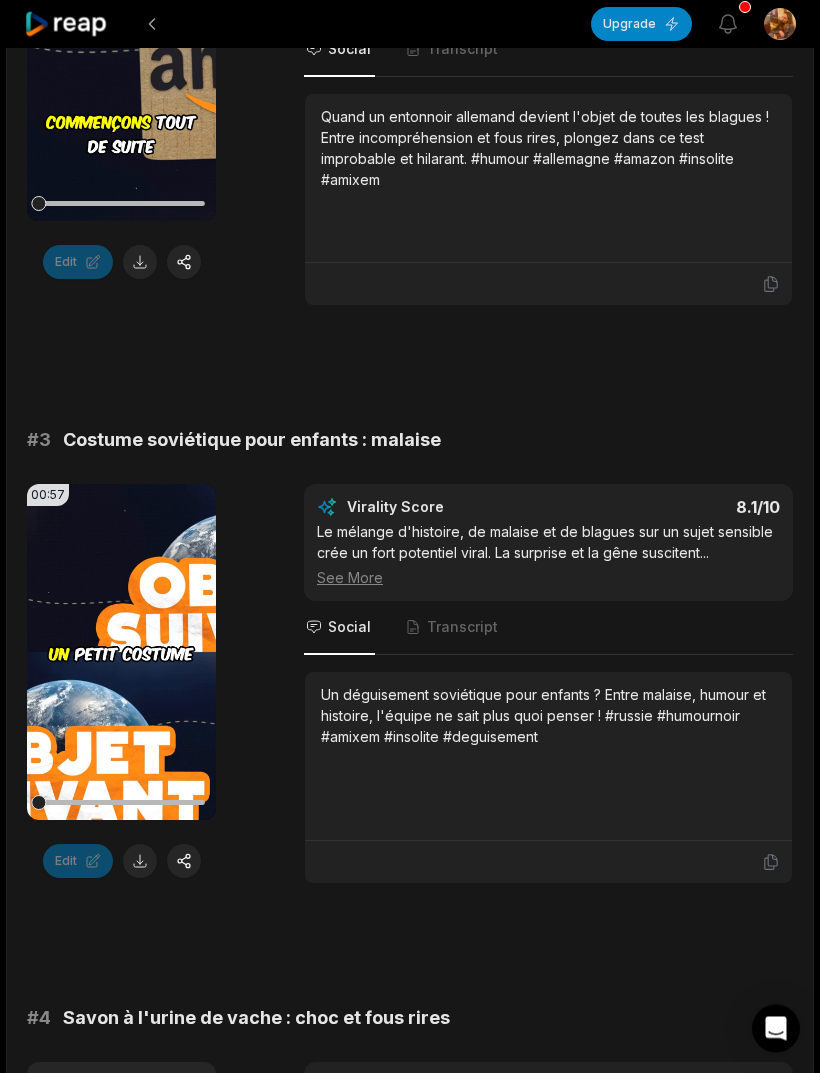 scroll, scrollTop: 1159, scrollLeft: 0, axis: vertical 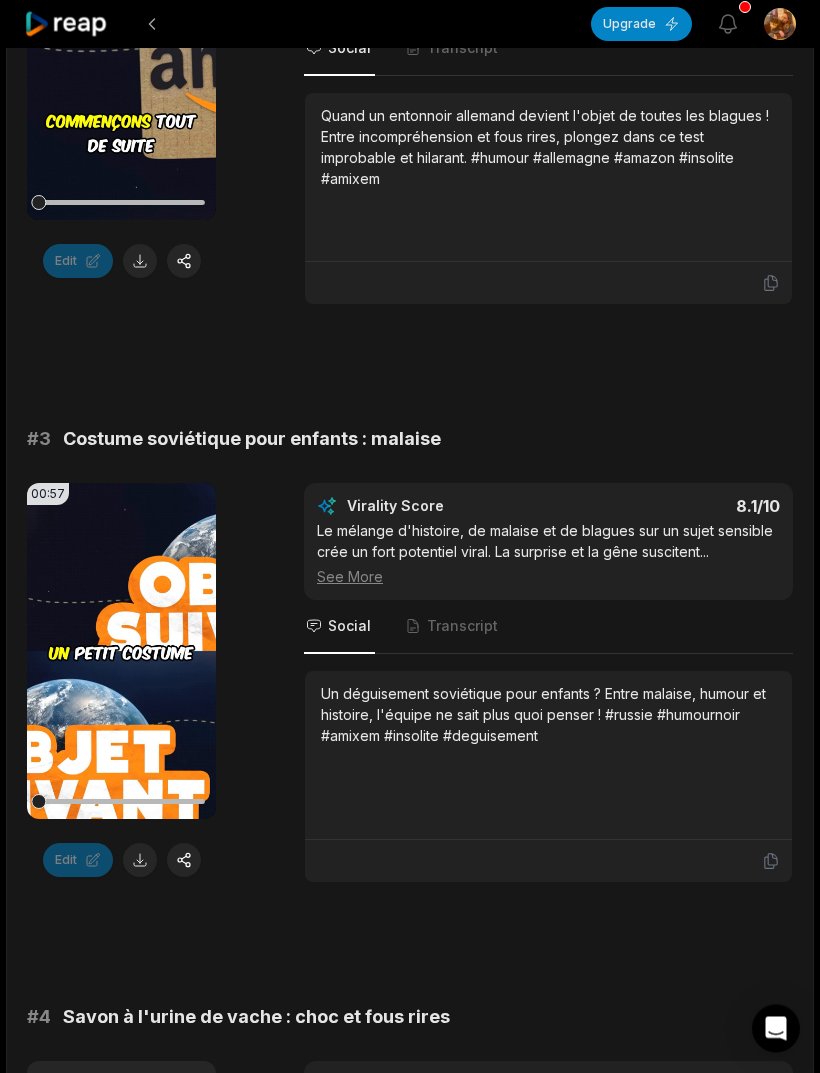 click at bounding box center (140, 861) 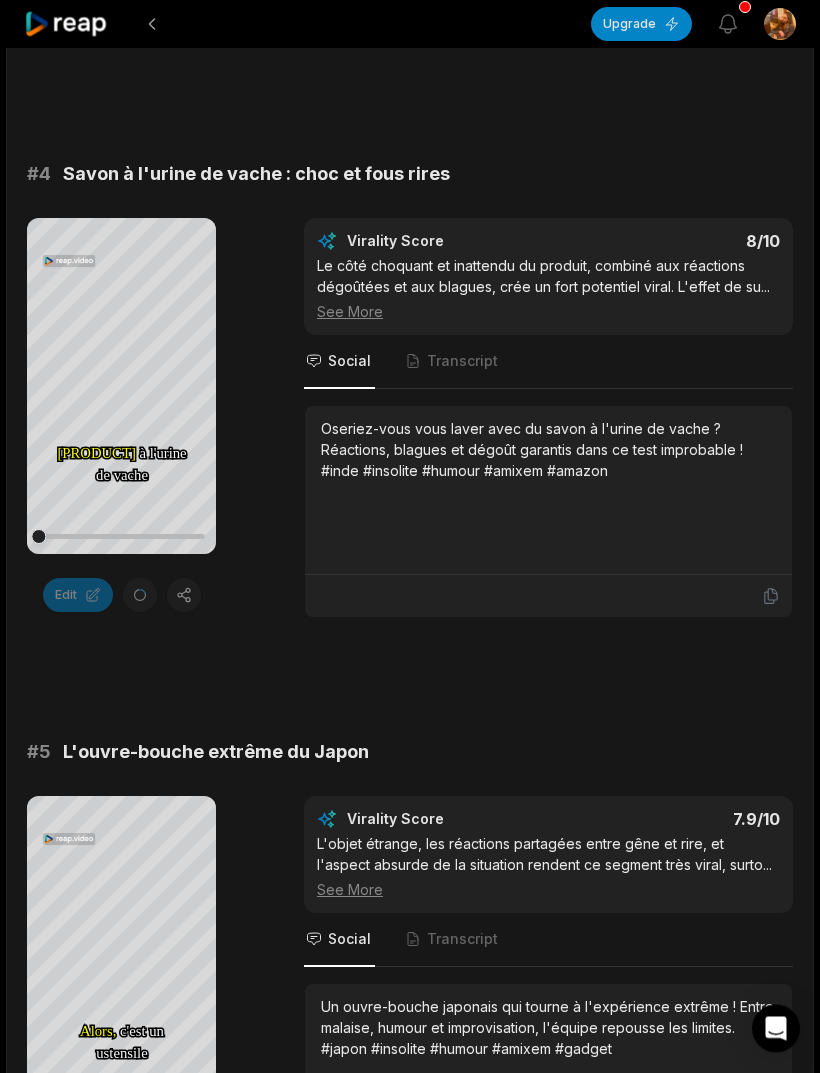 scroll, scrollTop: 2013, scrollLeft: 0, axis: vertical 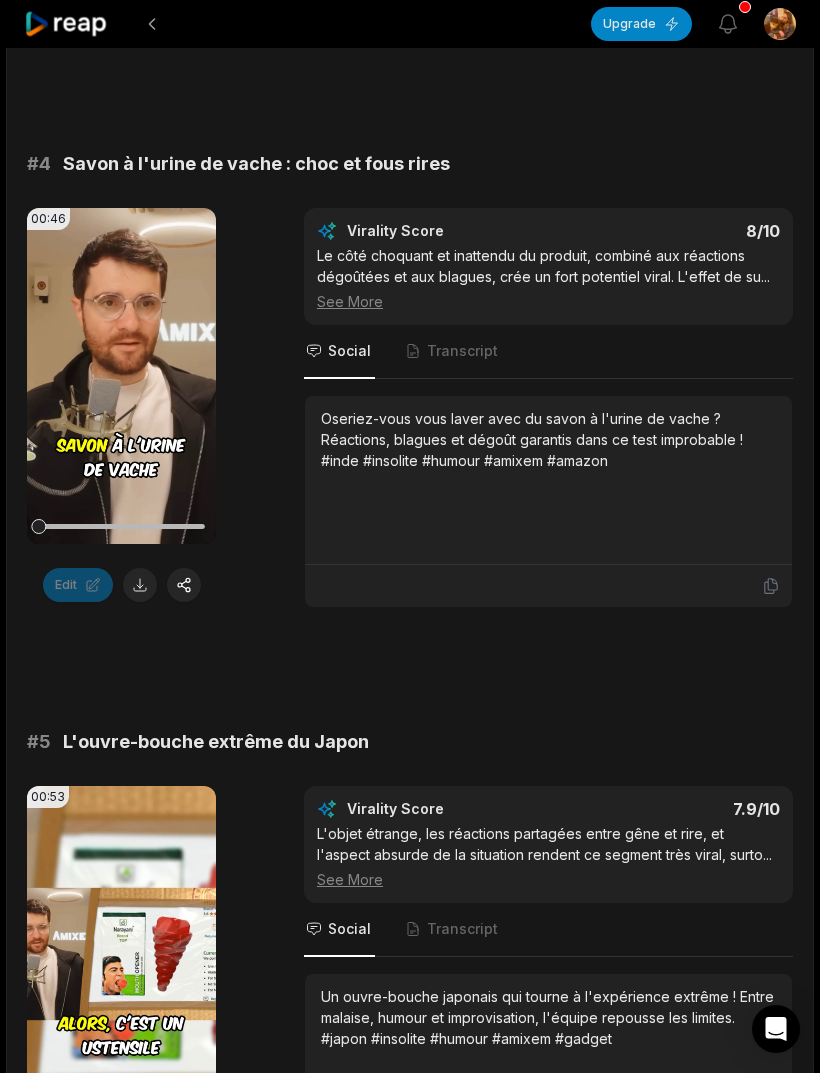 click at bounding box center (140, 585) 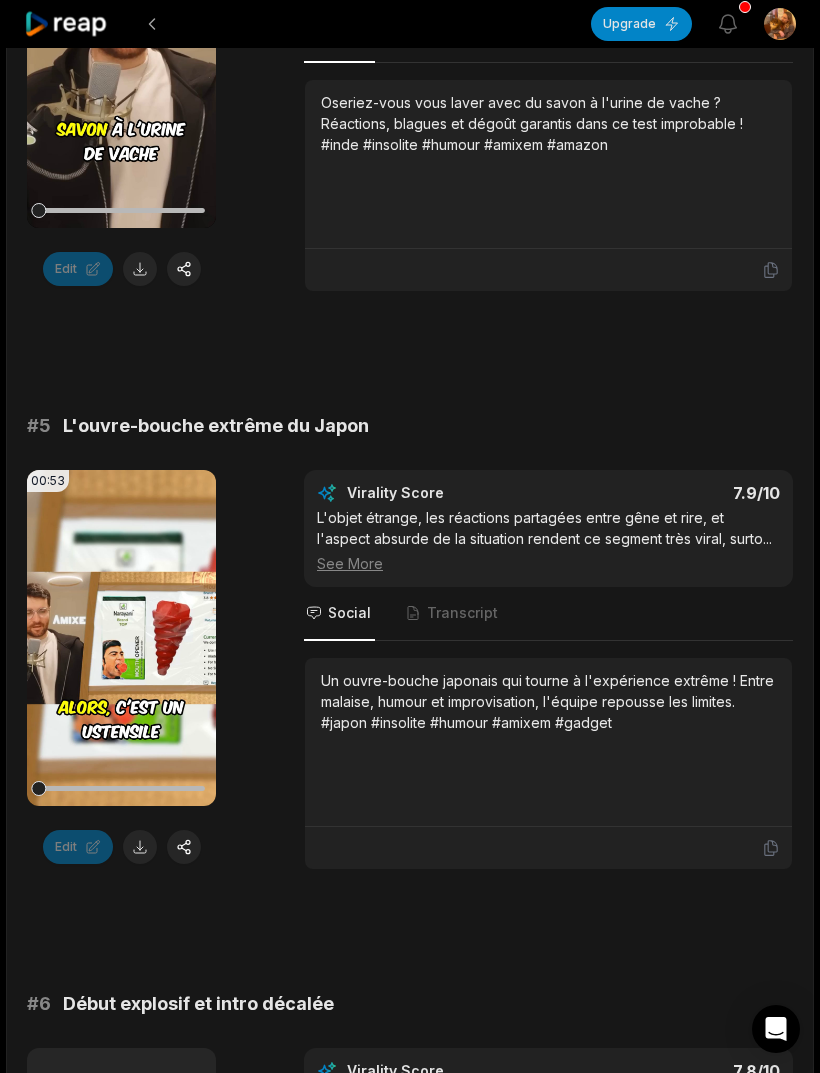 scroll, scrollTop: 2463, scrollLeft: 0, axis: vertical 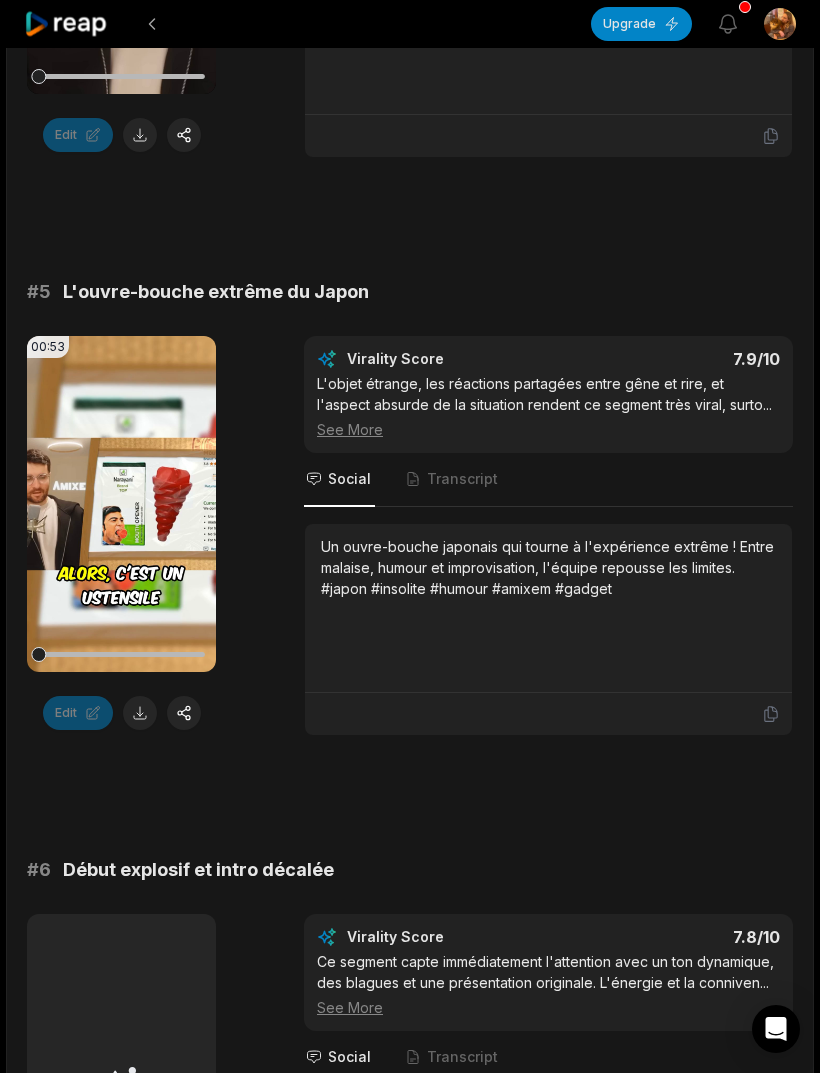 click at bounding box center (140, 713) 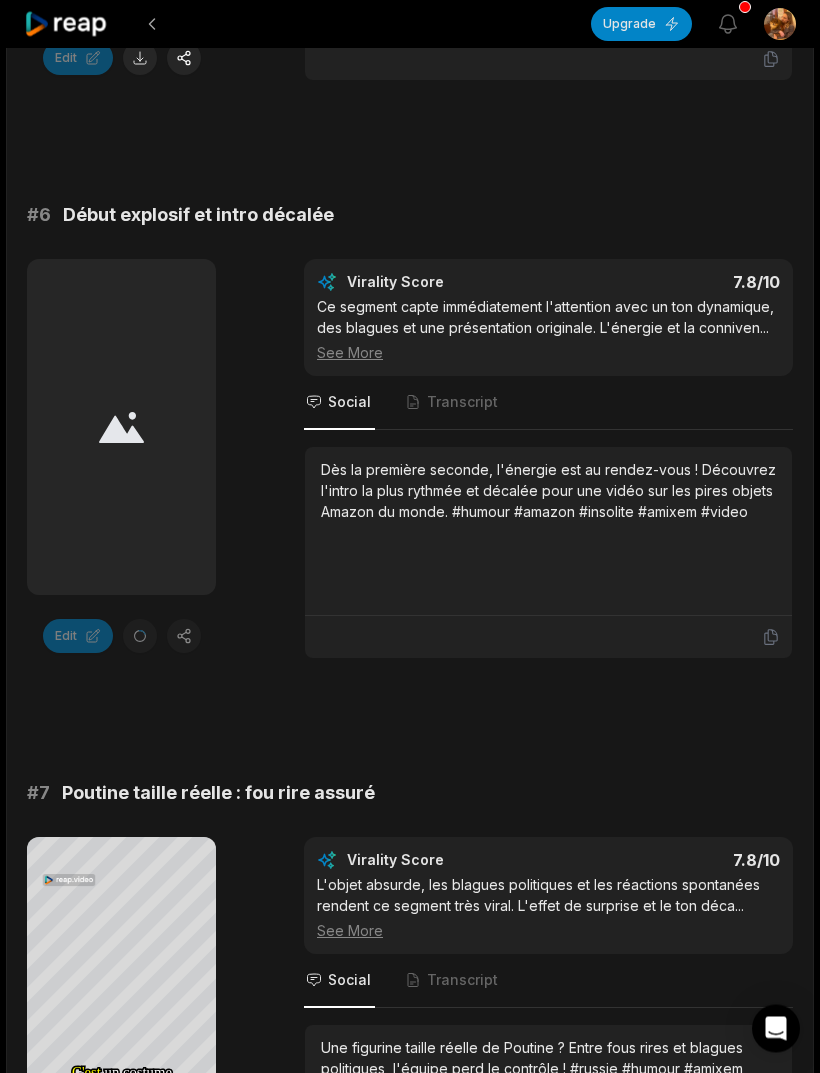 scroll, scrollTop: 3117, scrollLeft: 0, axis: vertical 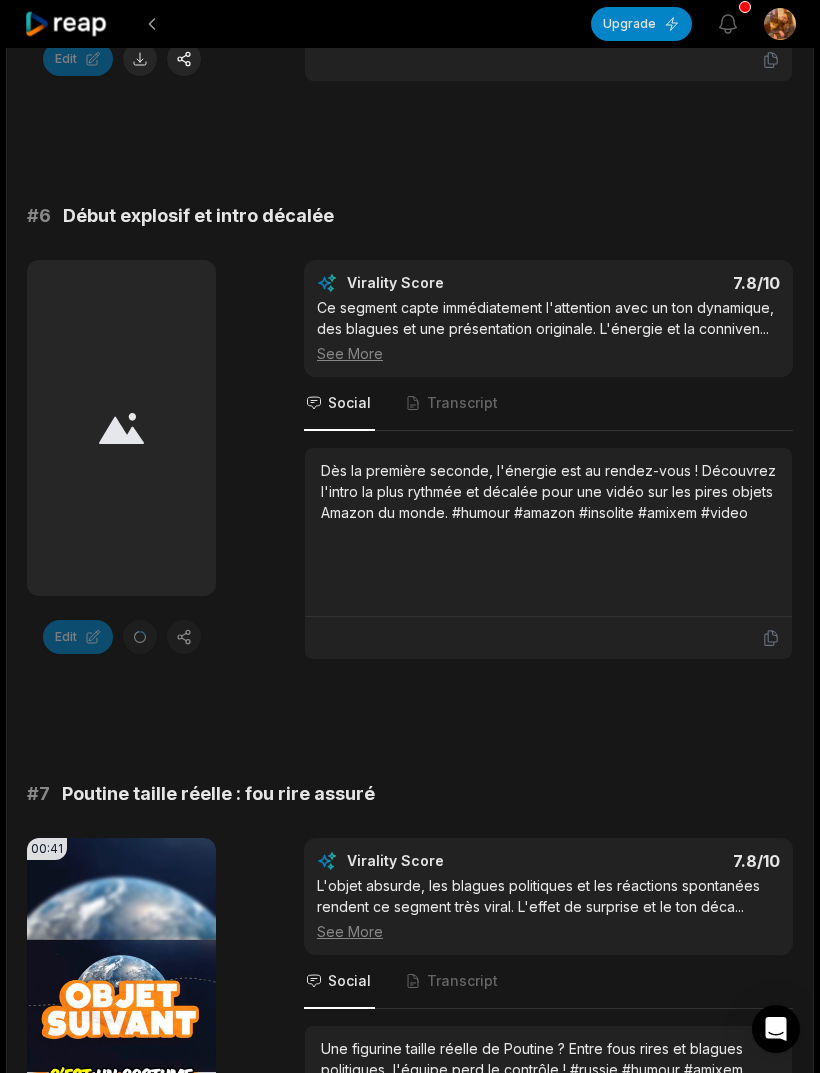 click at bounding box center (307, 24) 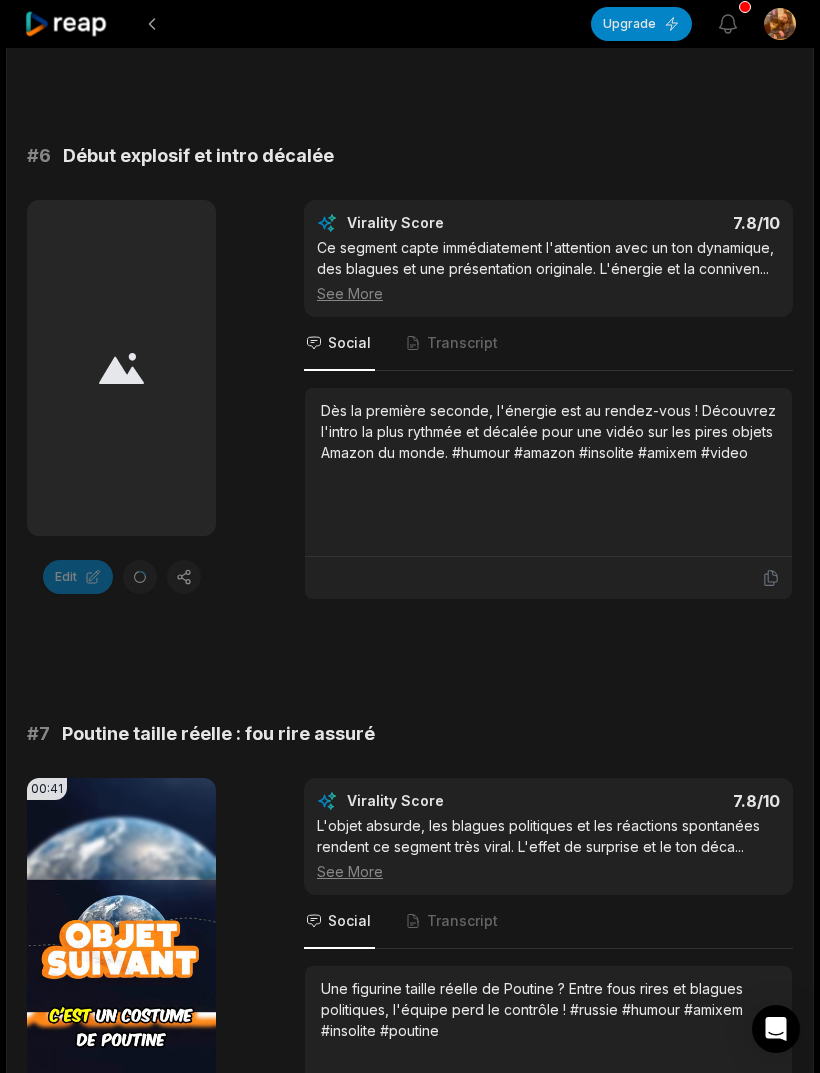 scroll, scrollTop: 3181, scrollLeft: 0, axis: vertical 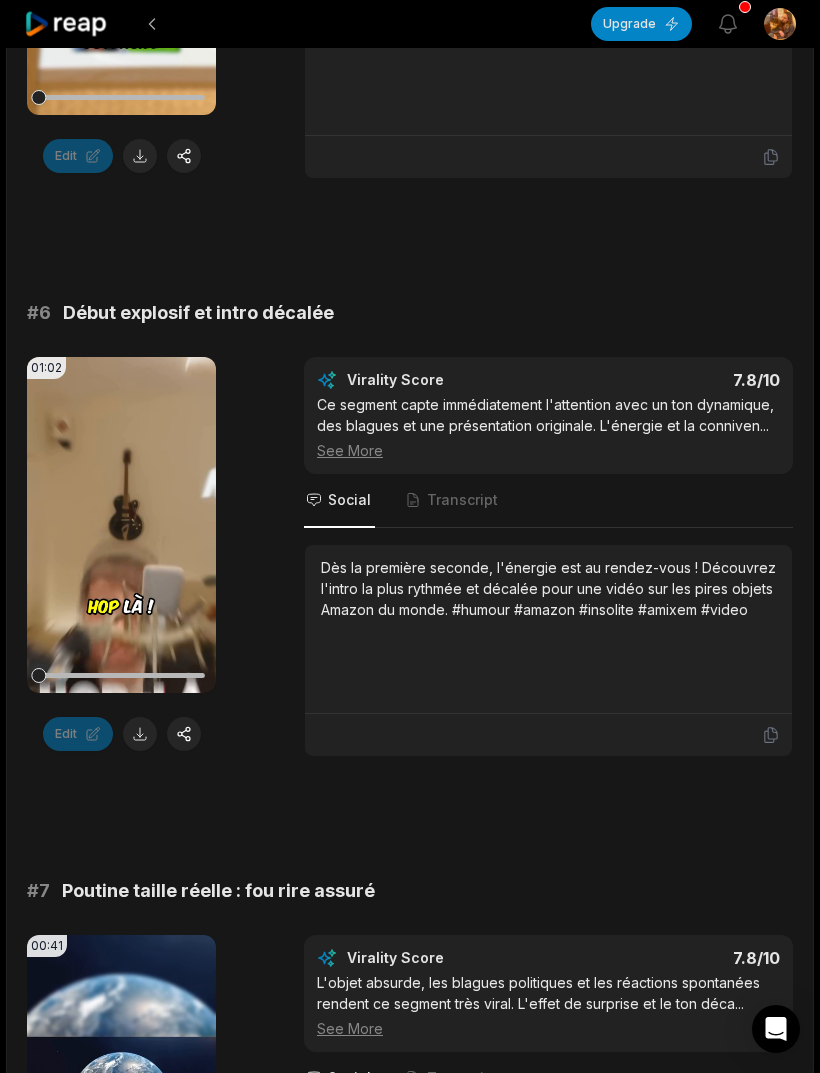 click at bounding box center [140, 734] 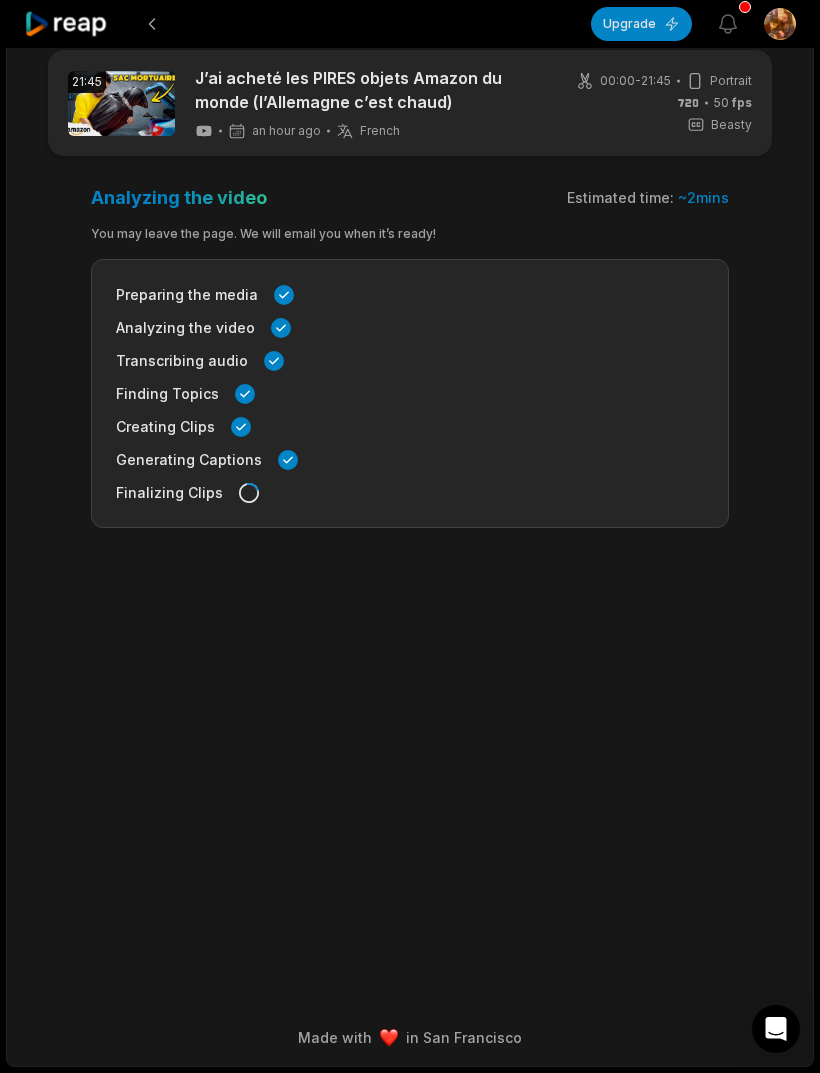 scroll, scrollTop: 62, scrollLeft: 0, axis: vertical 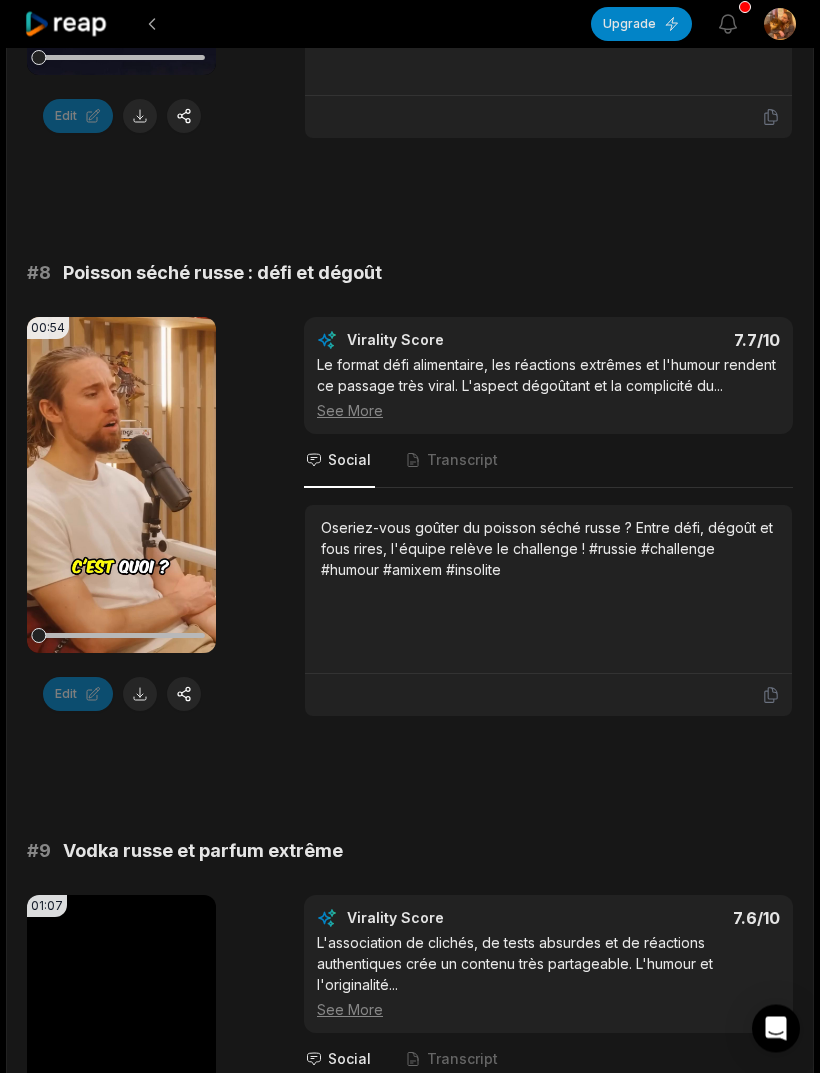 click at bounding box center [140, 695] 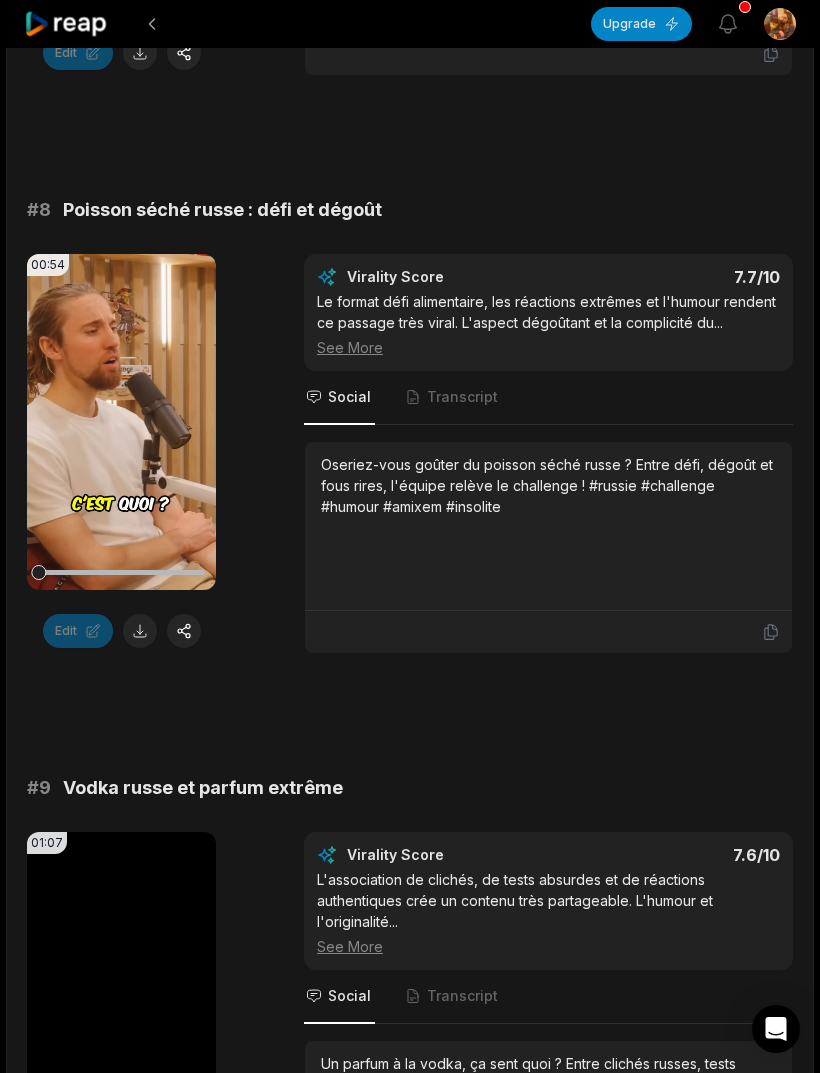 scroll, scrollTop: 4280, scrollLeft: 0, axis: vertical 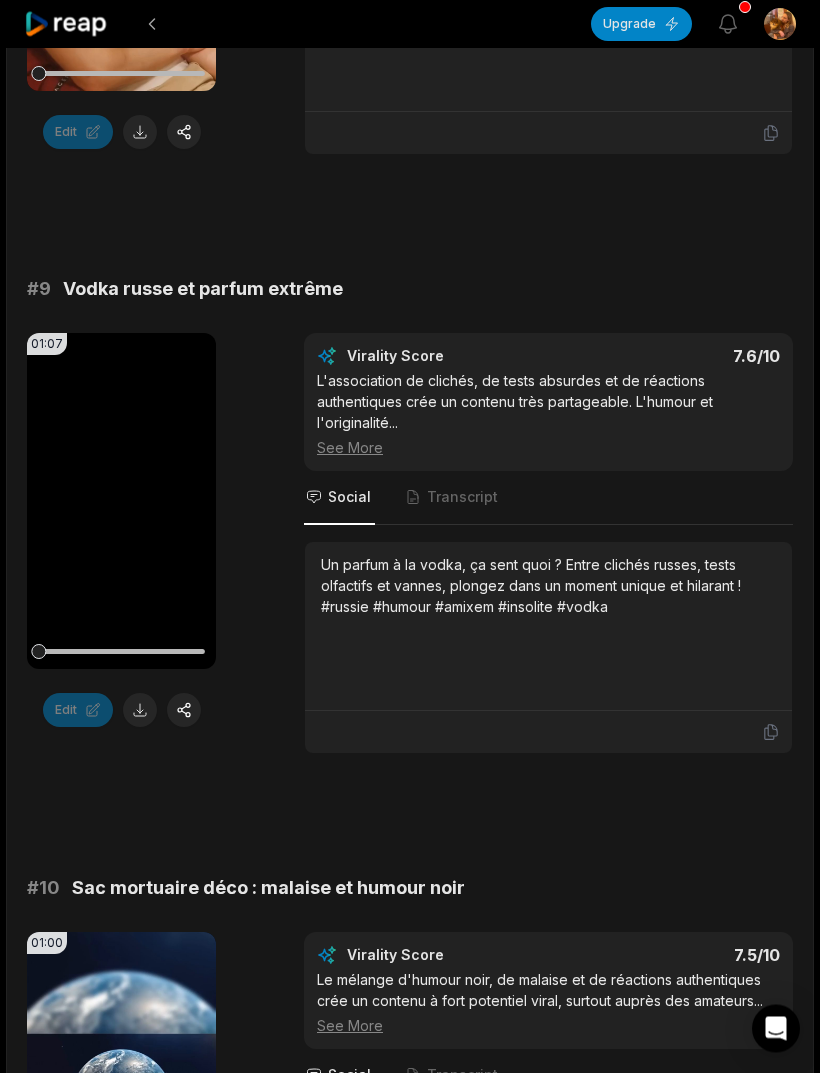 click at bounding box center (140, 711) 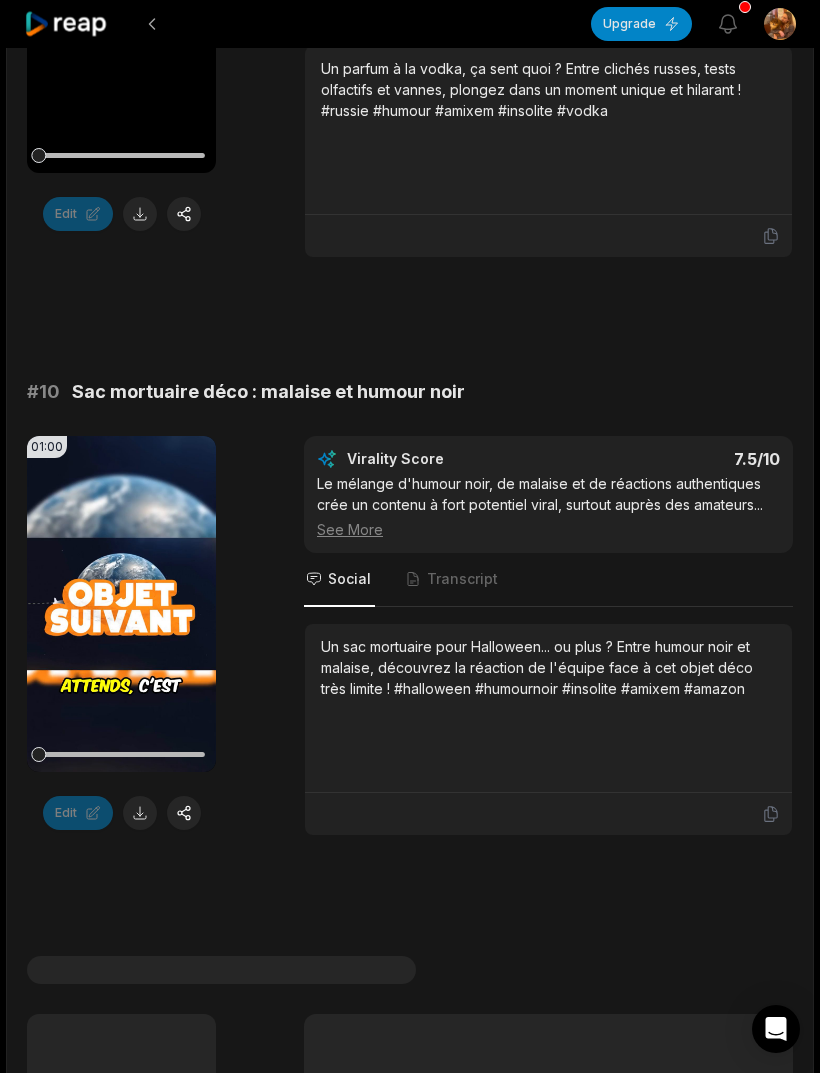 scroll, scrollTop: 5344, scrollLeft: 0, axis: vertical 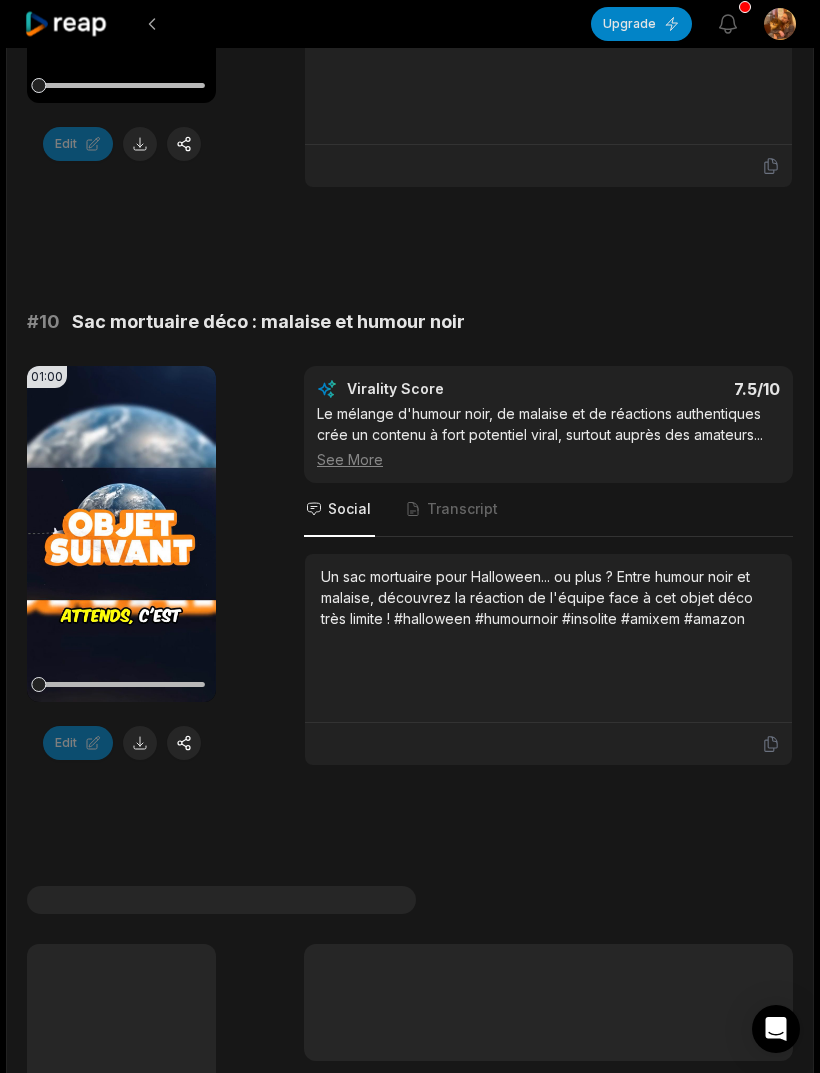click at bounding box center [140, 743] 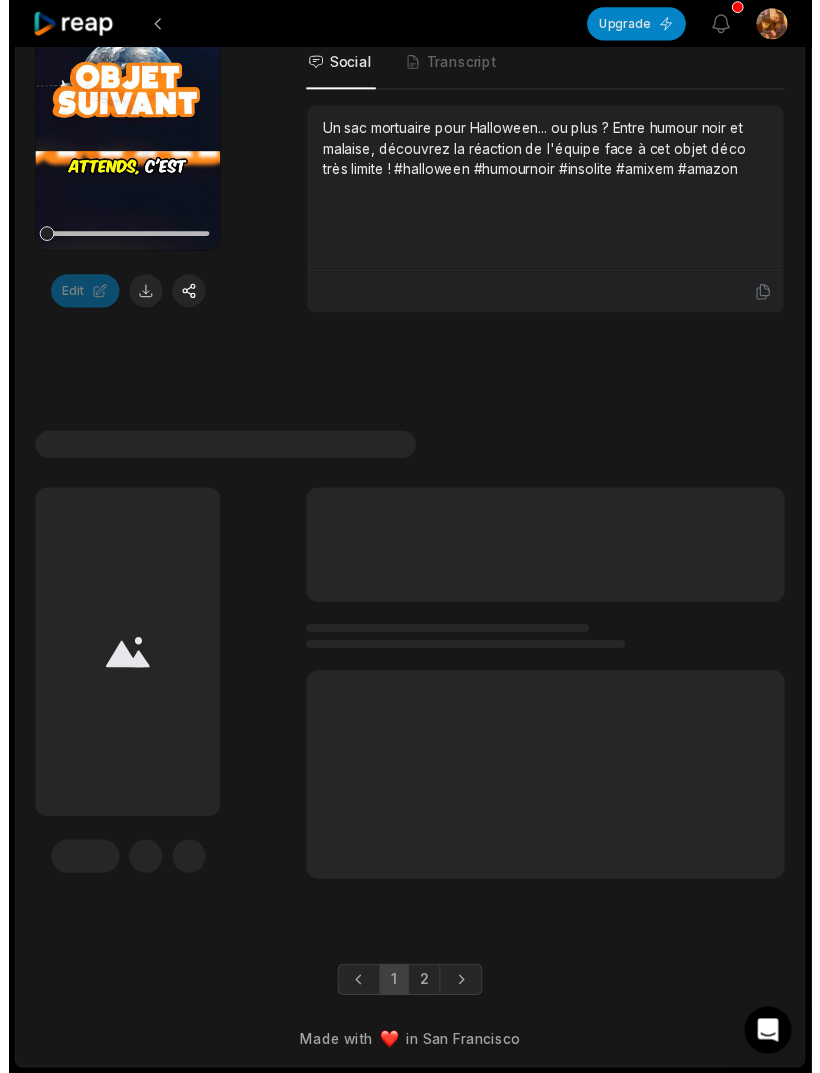 scroll, scrollTop: 5814, scrollLeft: 0, axis: vertical 